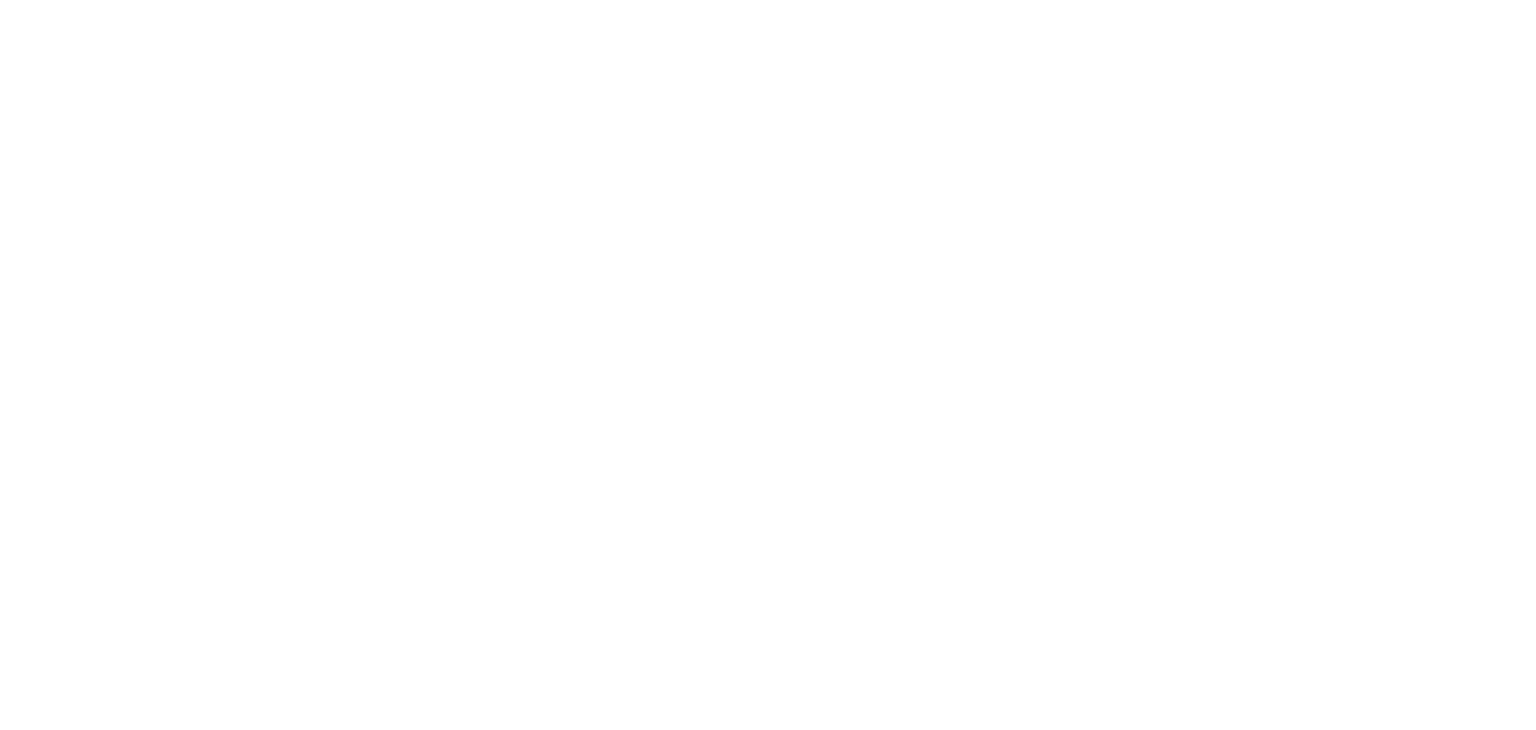 scroll, scrollTop: 0, scrollLeft: 0, axis: both 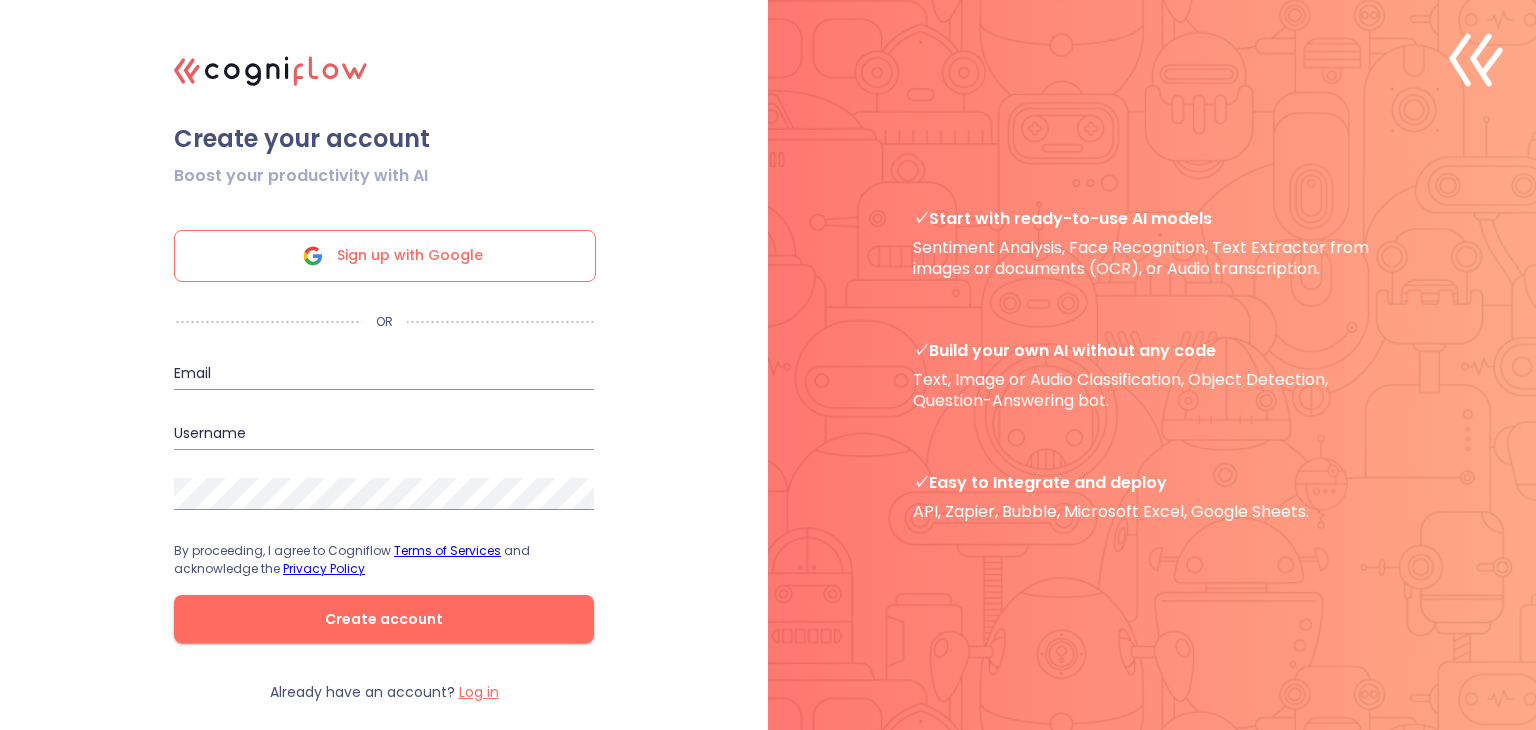 click on "Sign up with Google" at bounding box center [410, 256] 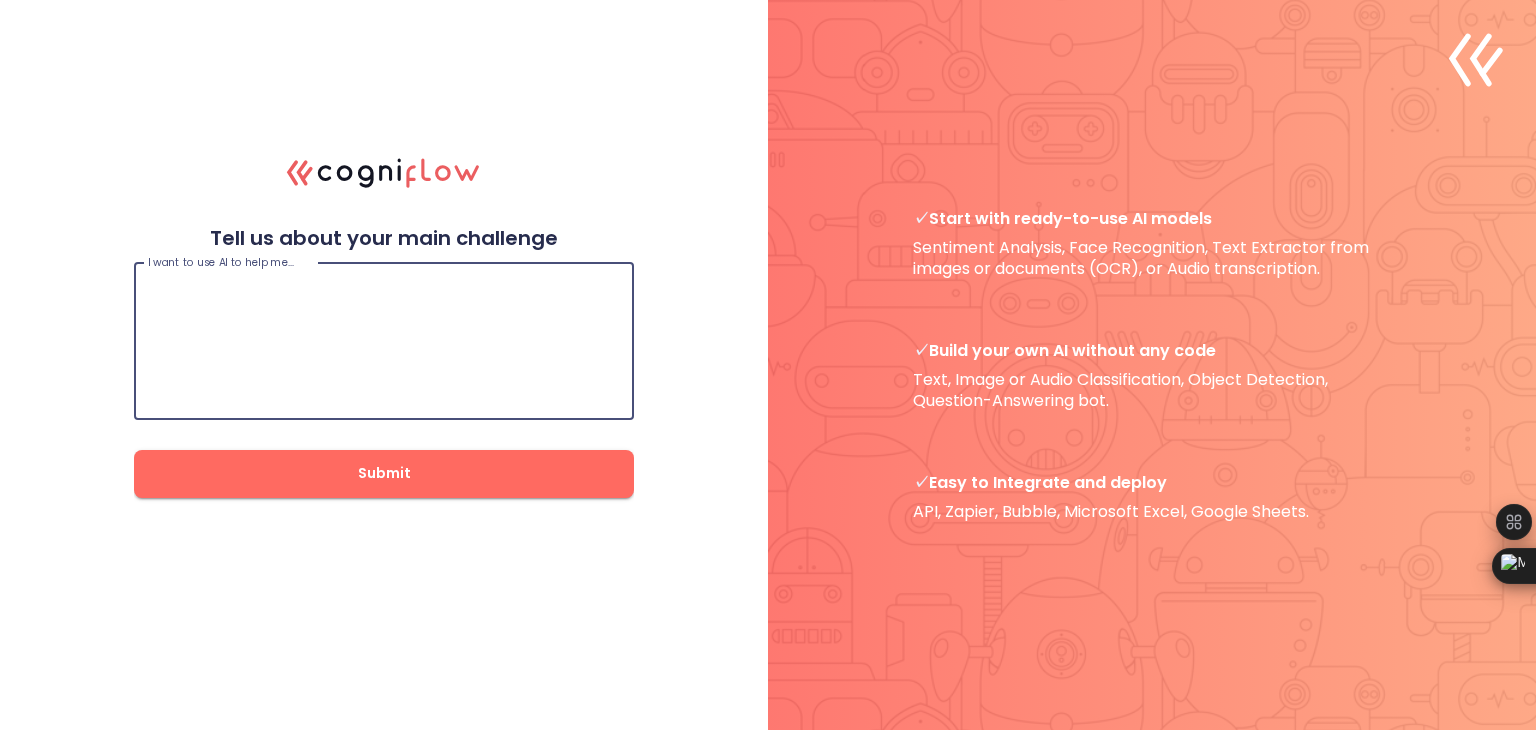 click at bounding box center (384, 341) 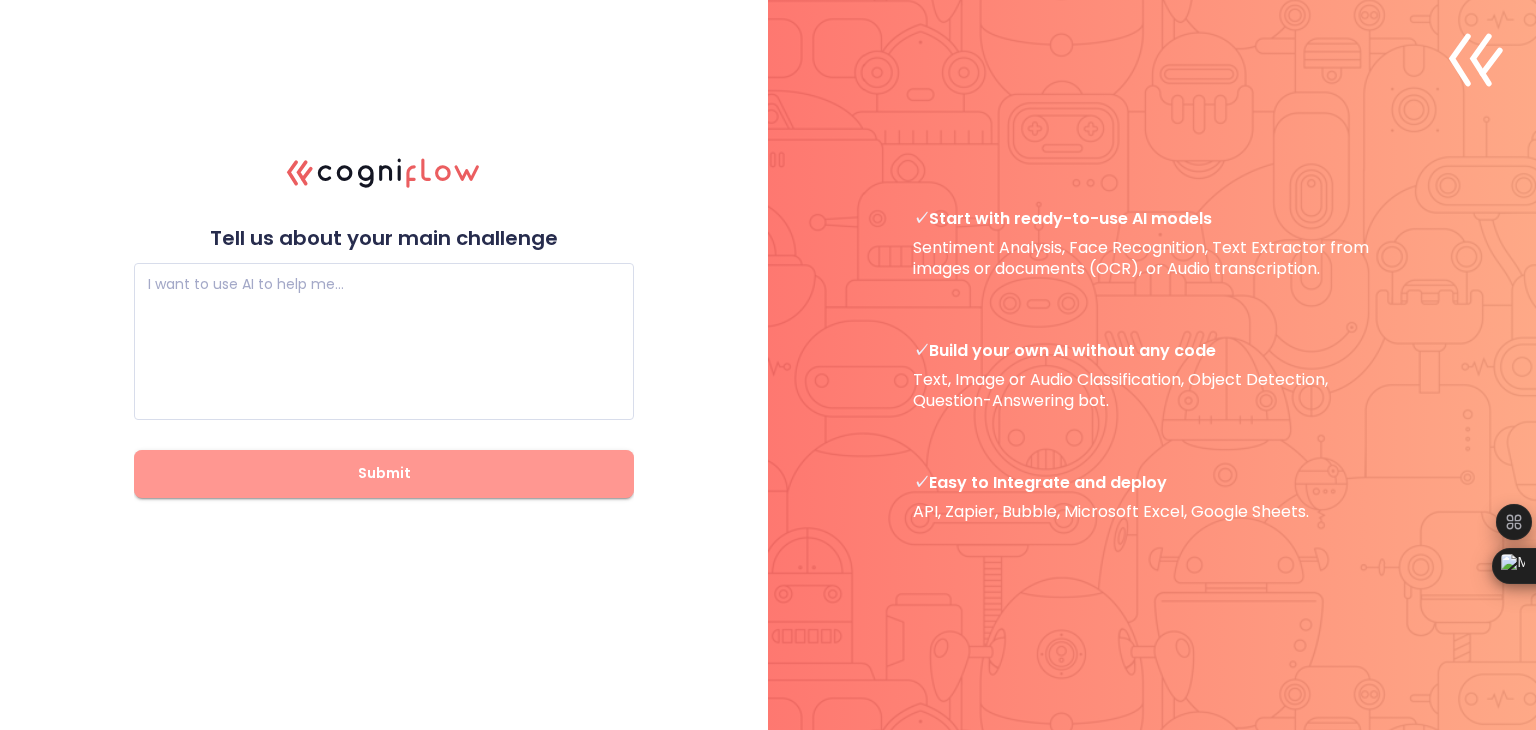 click on "Submit" at bounding box center (384, 473) 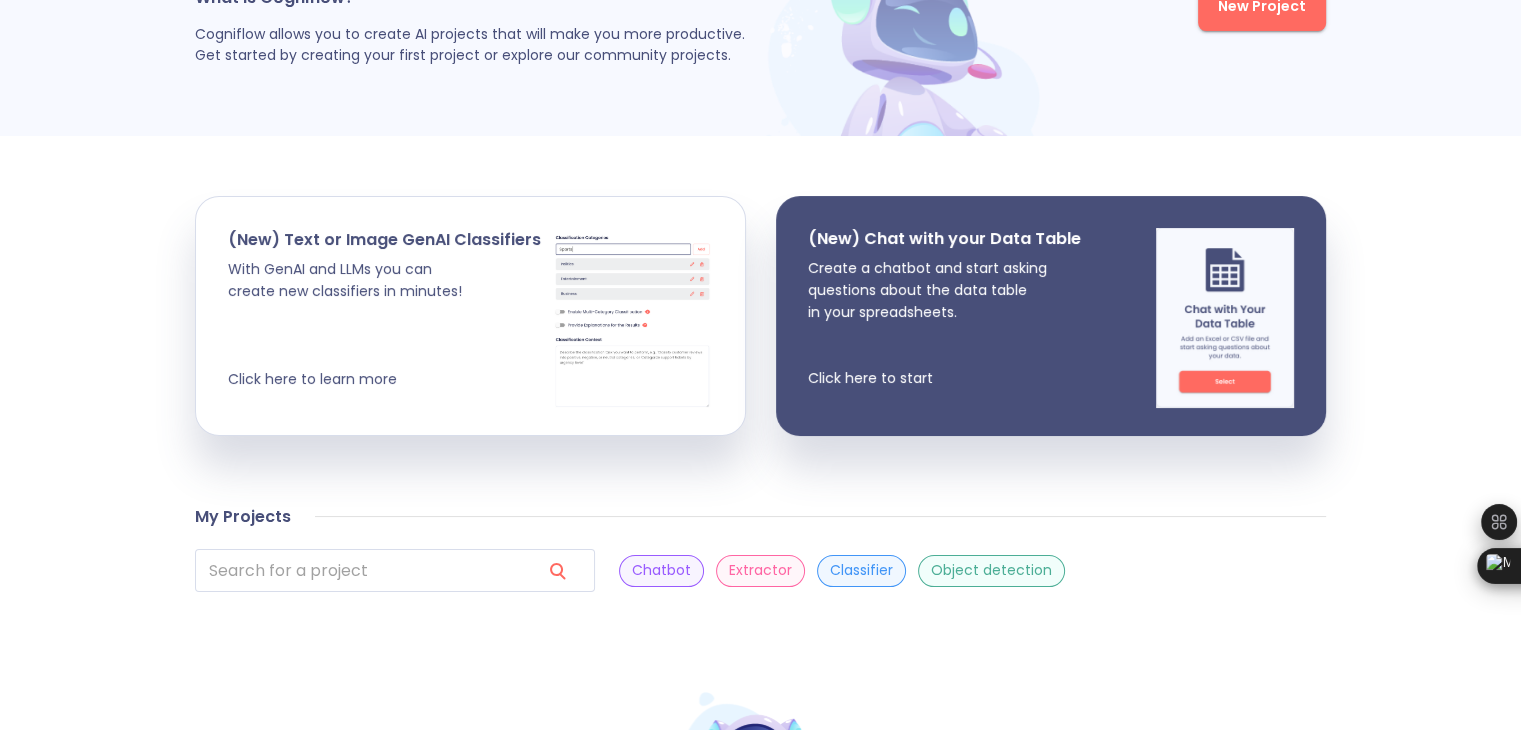 scroll, scrollTop: 0, scrollLeft: 0, axis: both 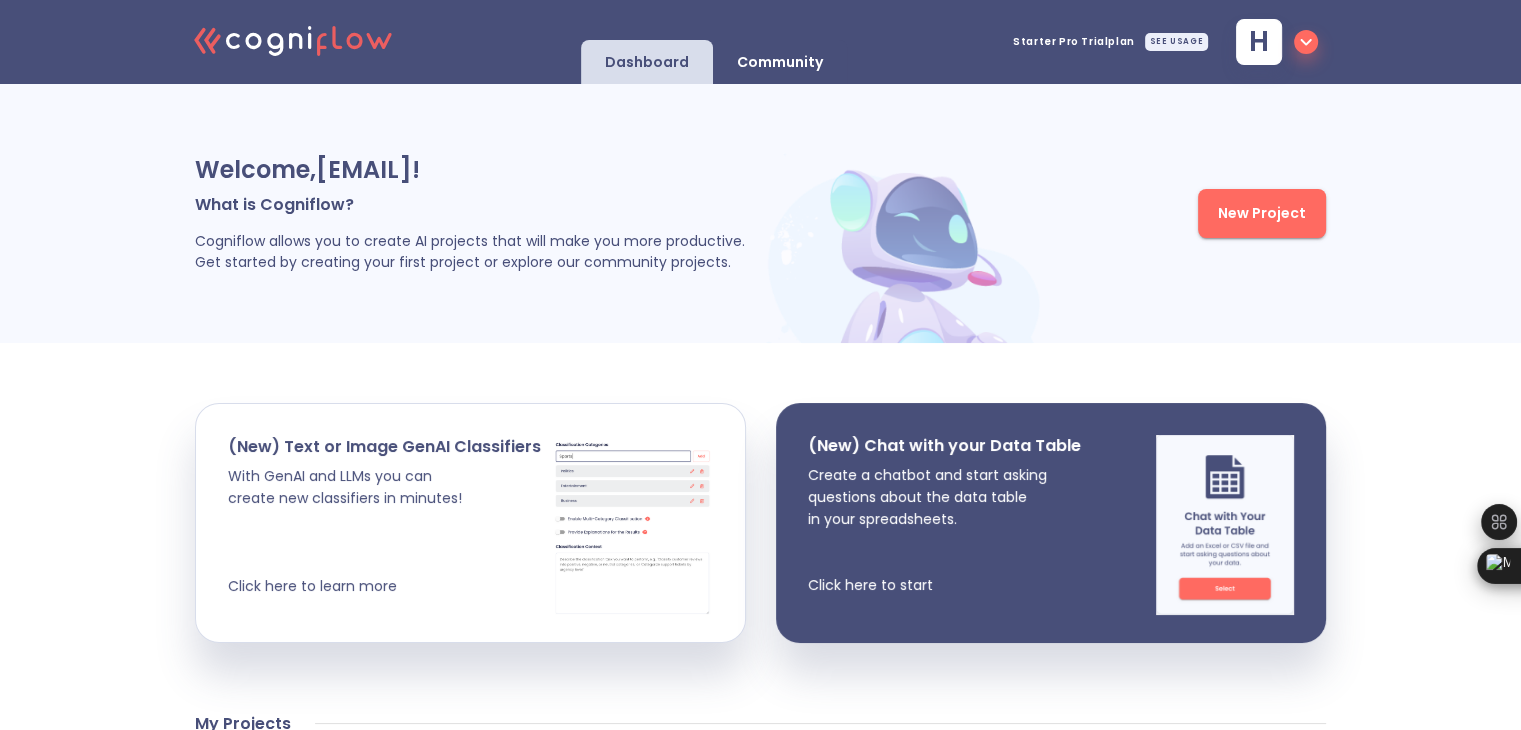 click on "SEE USAGE" at bounding box center (1176, 42) 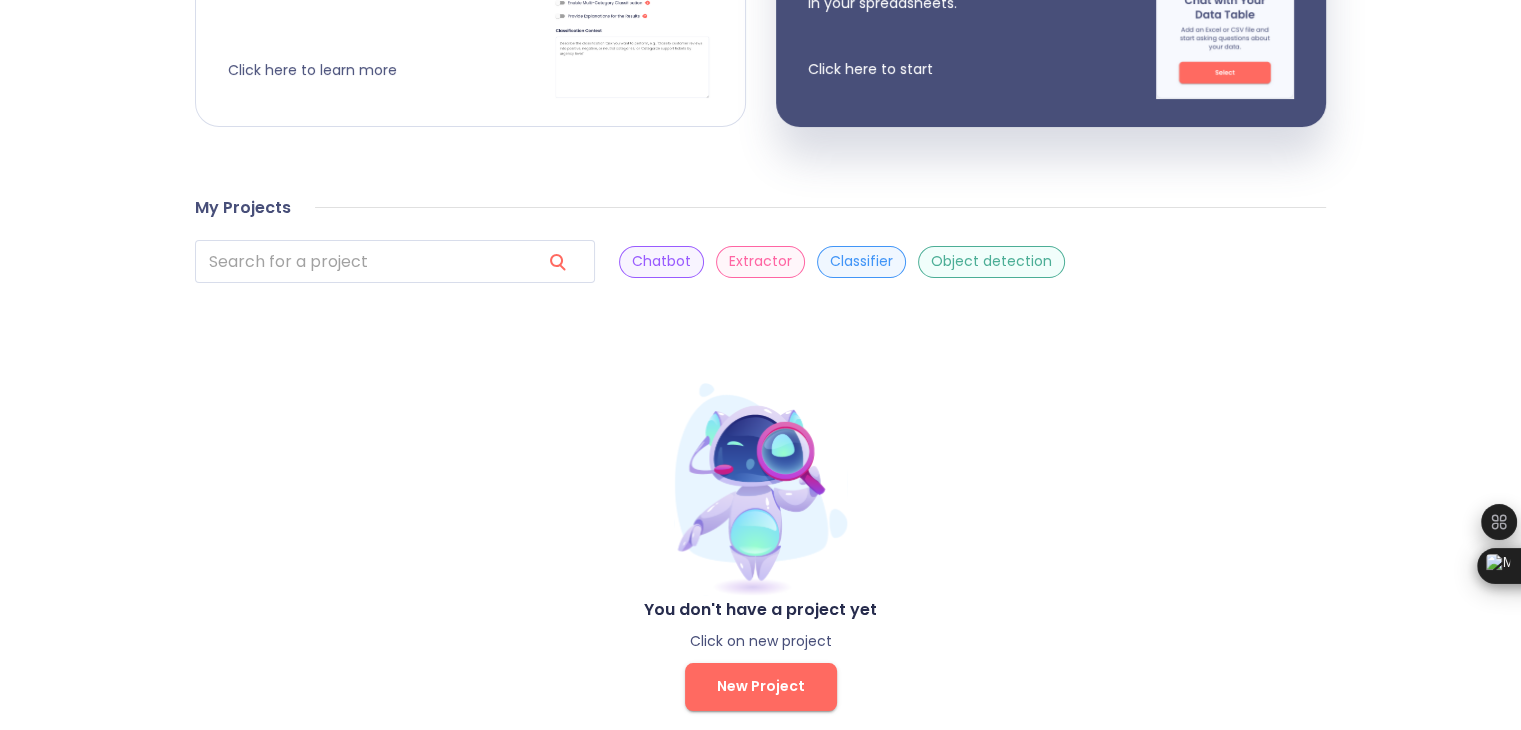 scroll, scrollTop: 547, scrollLeft: 0, axis: vertical 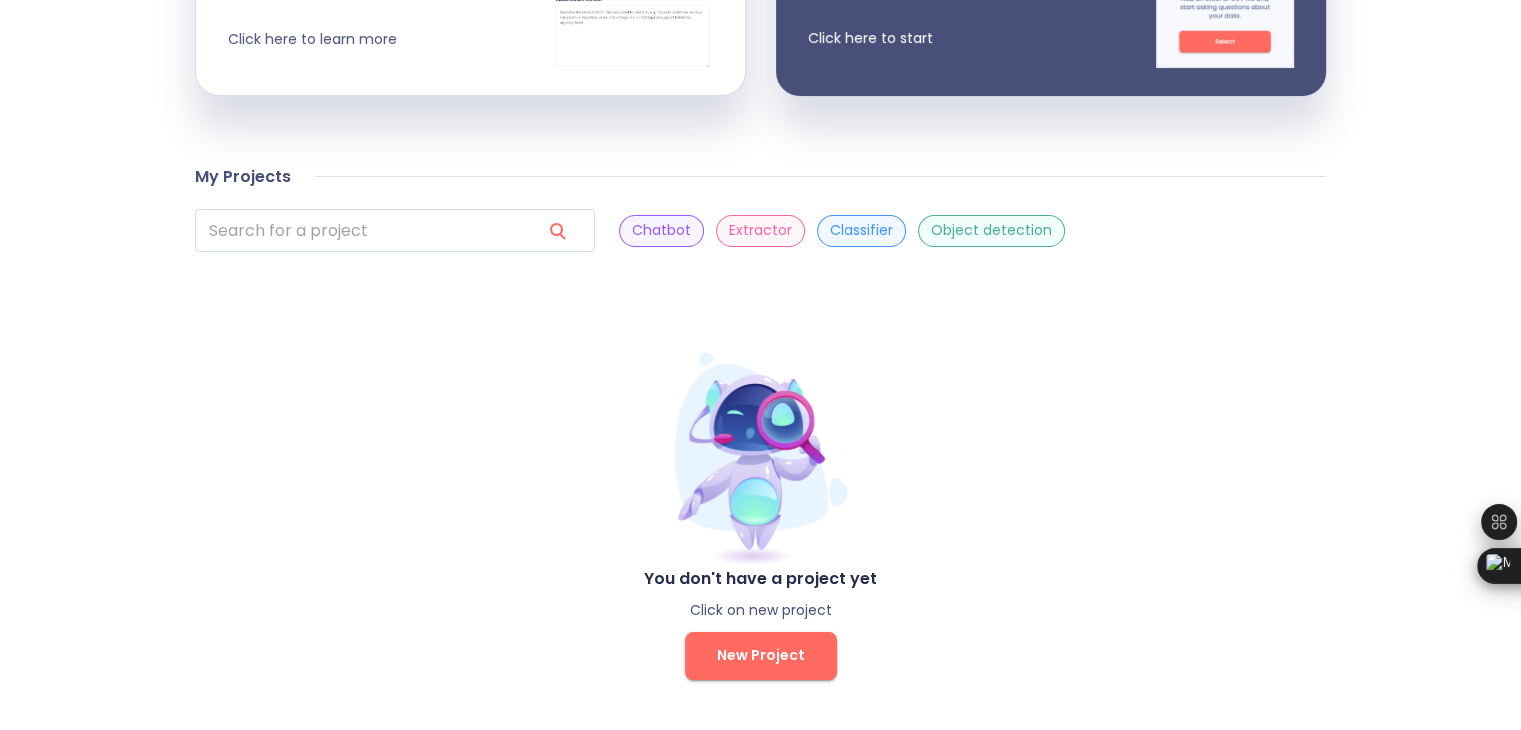 click on "You don't have a project yet Click on new project New Project" at bounding box center (760, 624) 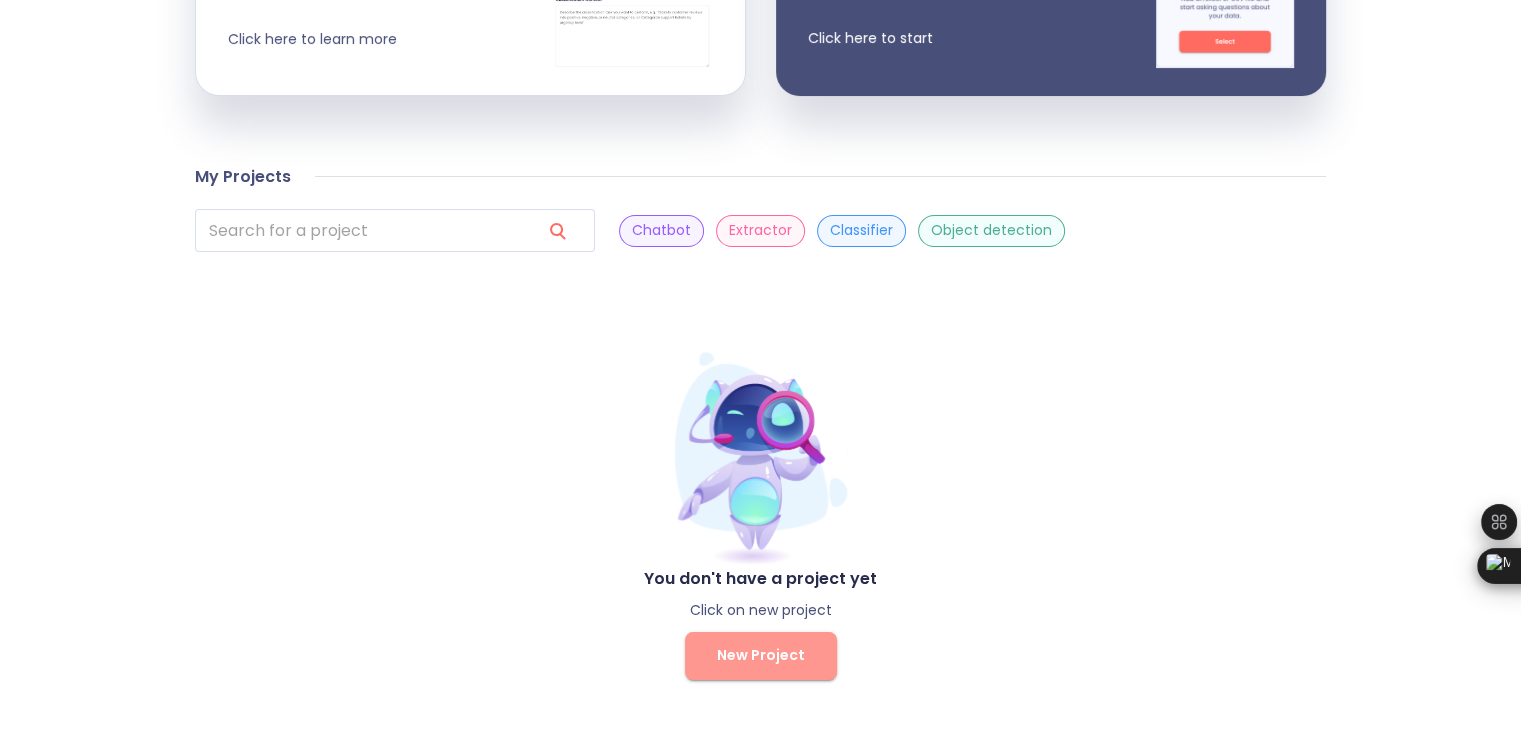 click on "New Project" at bounding box center [761, 656] 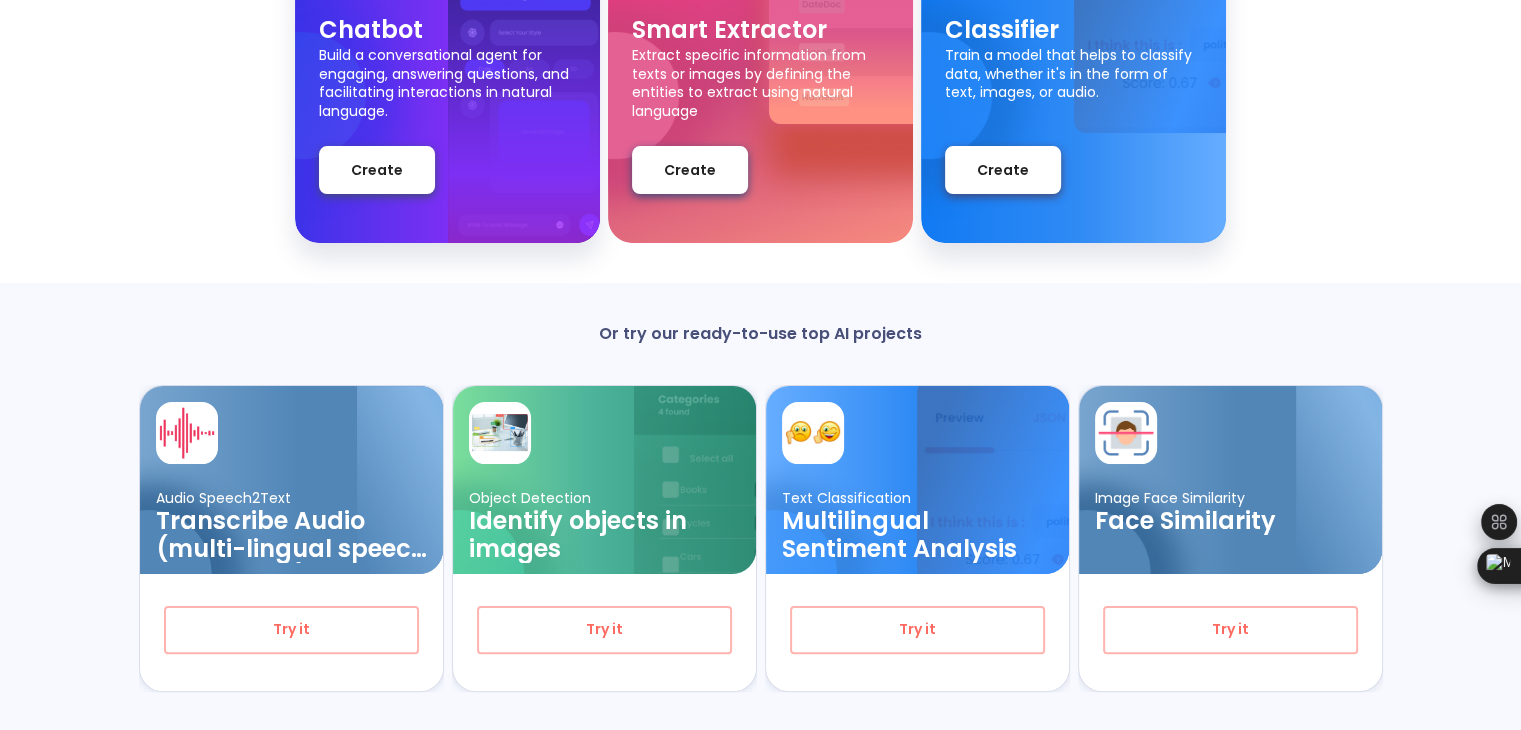 scroll, scrollTop: 356, scrollLeft: 0, axis: vertical 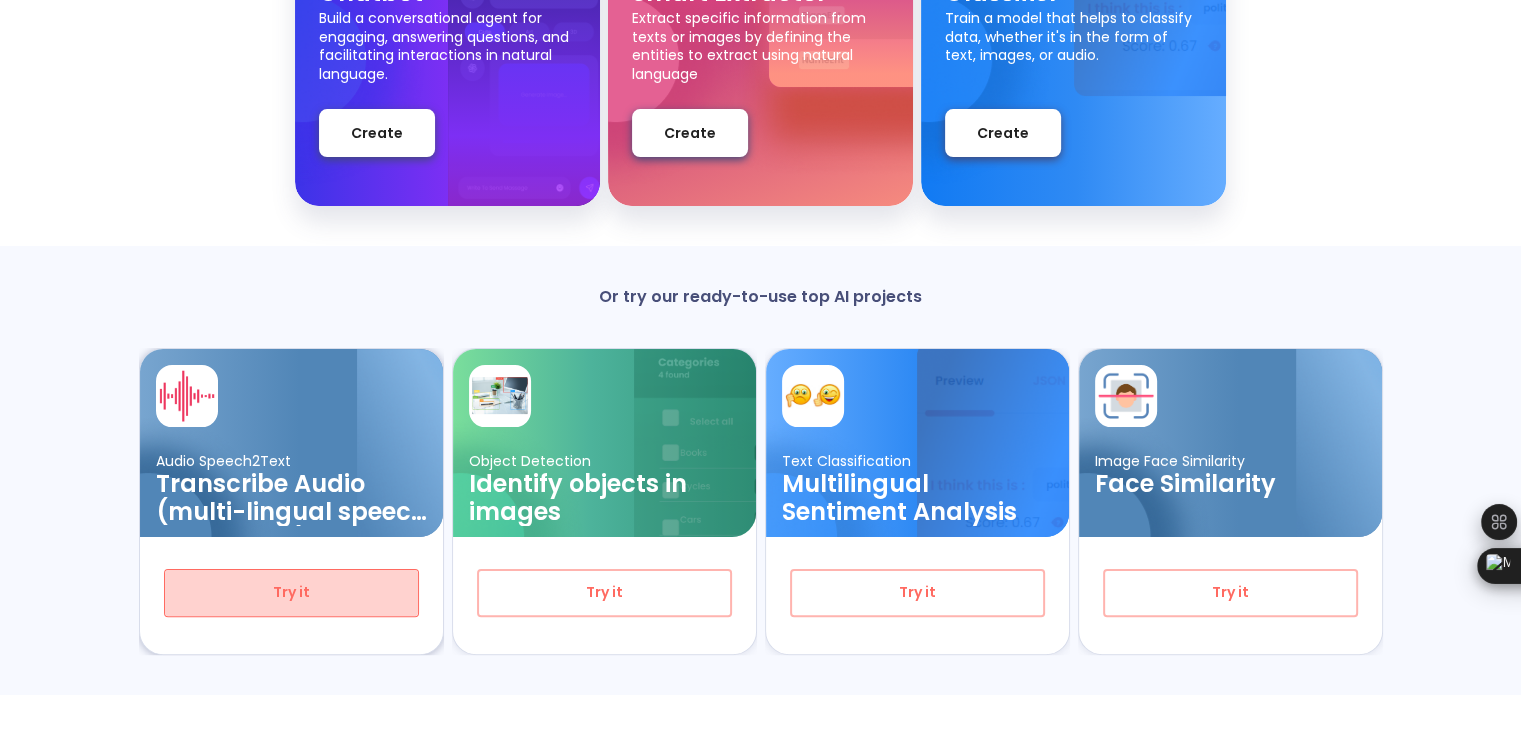 click on "Try it" at bounding box center (291, 592) 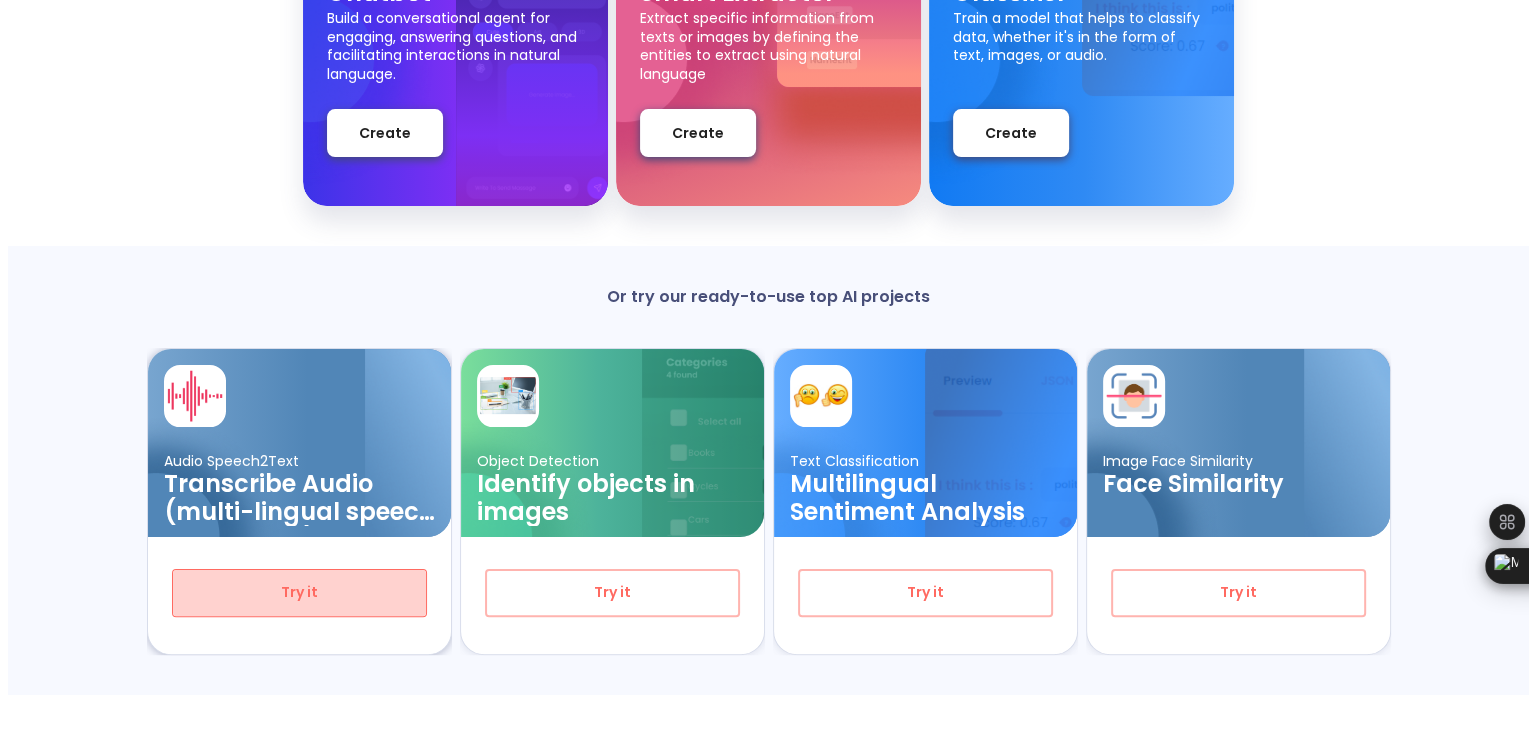 scroll, scrollTop: 0, scrollLeft: 0, axis: both 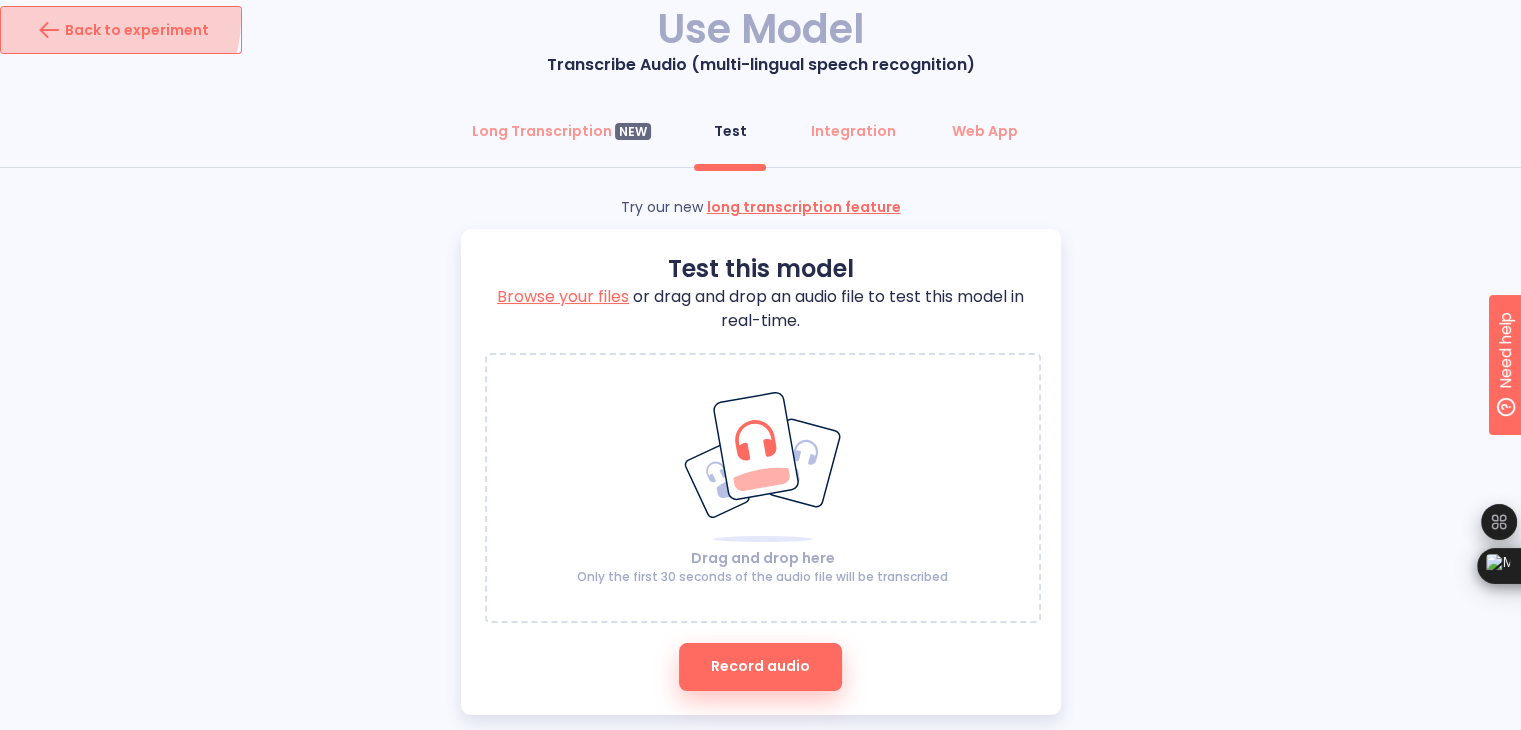 click on "Back to experiment" at bounding box center (121, 30) 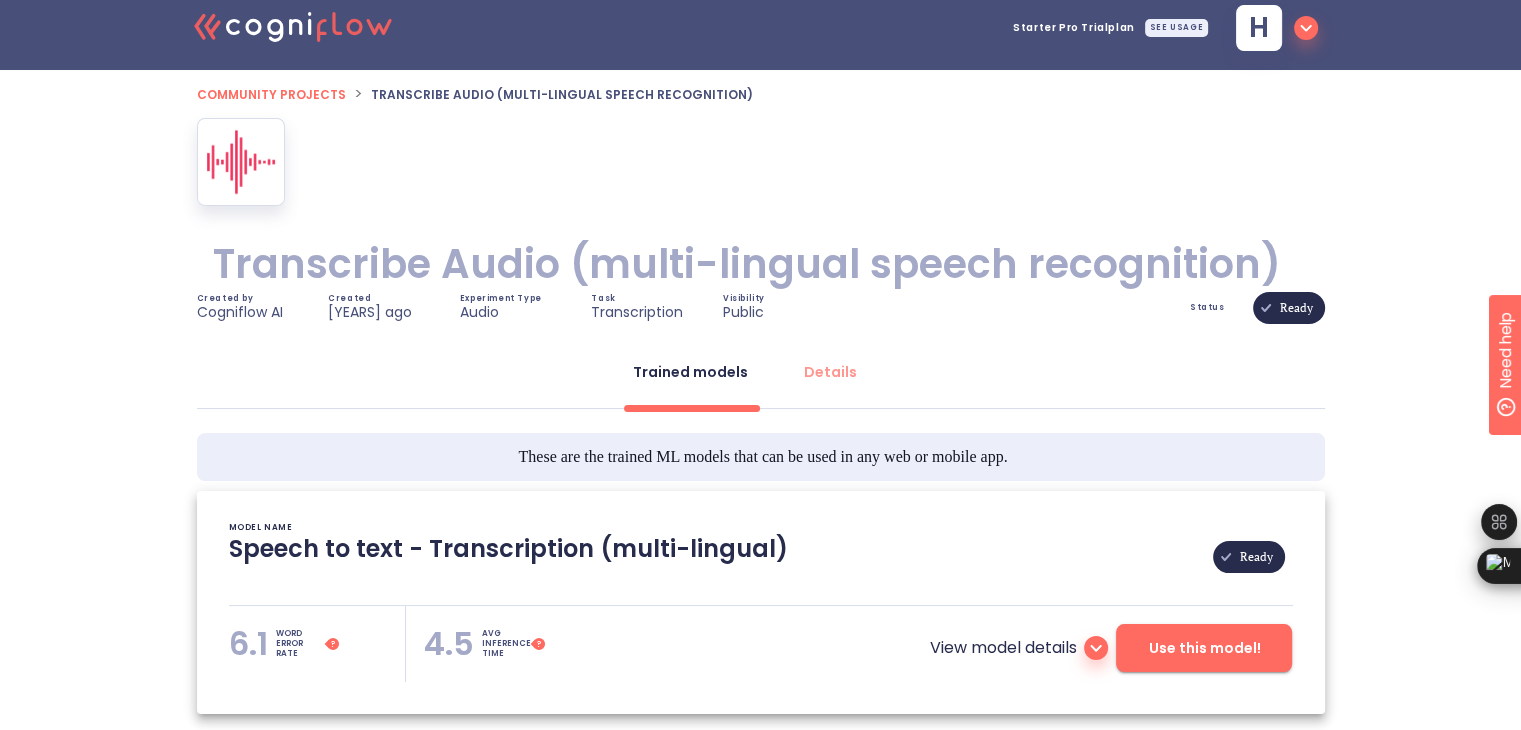 scroll, scrollTop: 0, scrollLeft: 0, axis: both 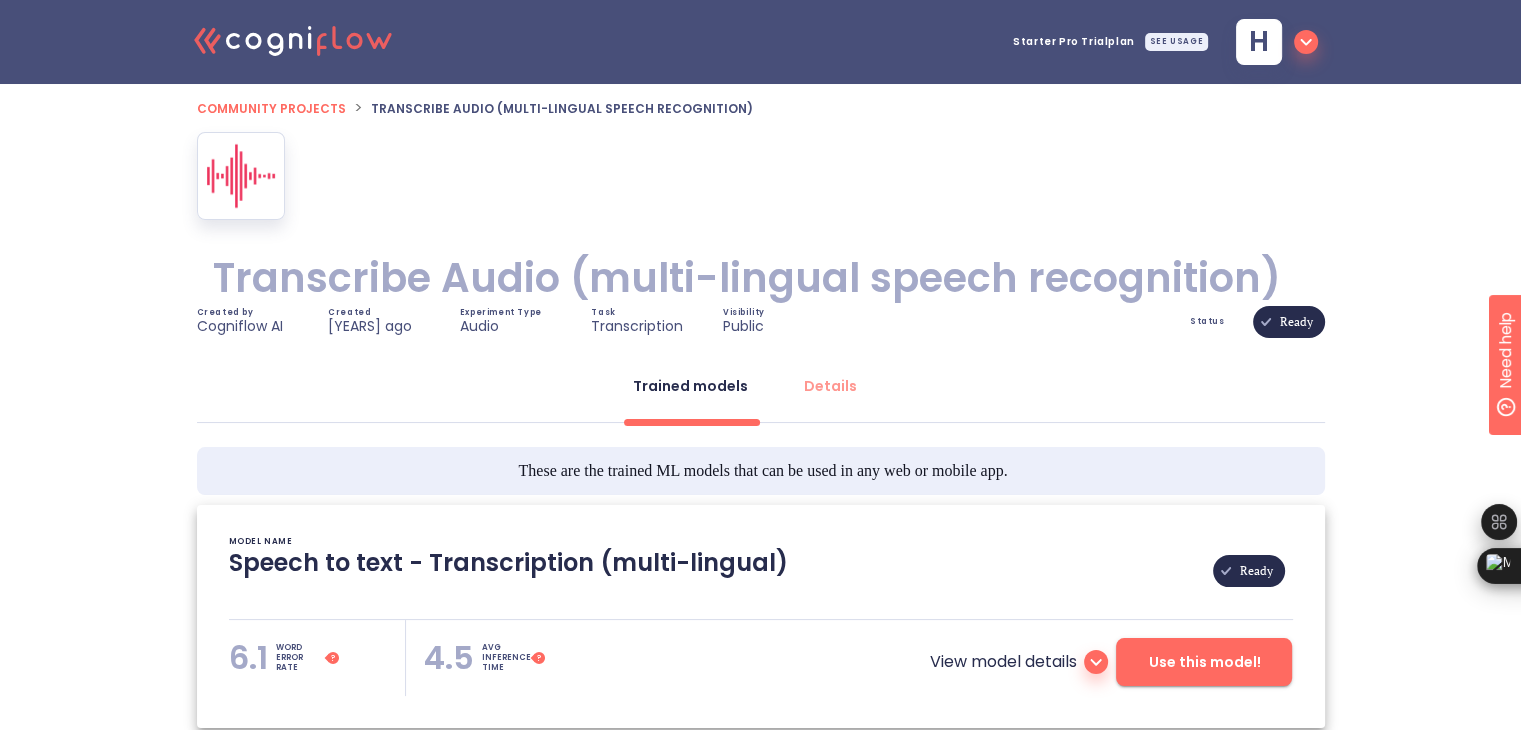 type on "[DATE] - Pretrained Speech Recognition Model: Whisper
[DATE] - Model pretrained metrics: WER (small model for English, FLEURS dataset): 6.1" 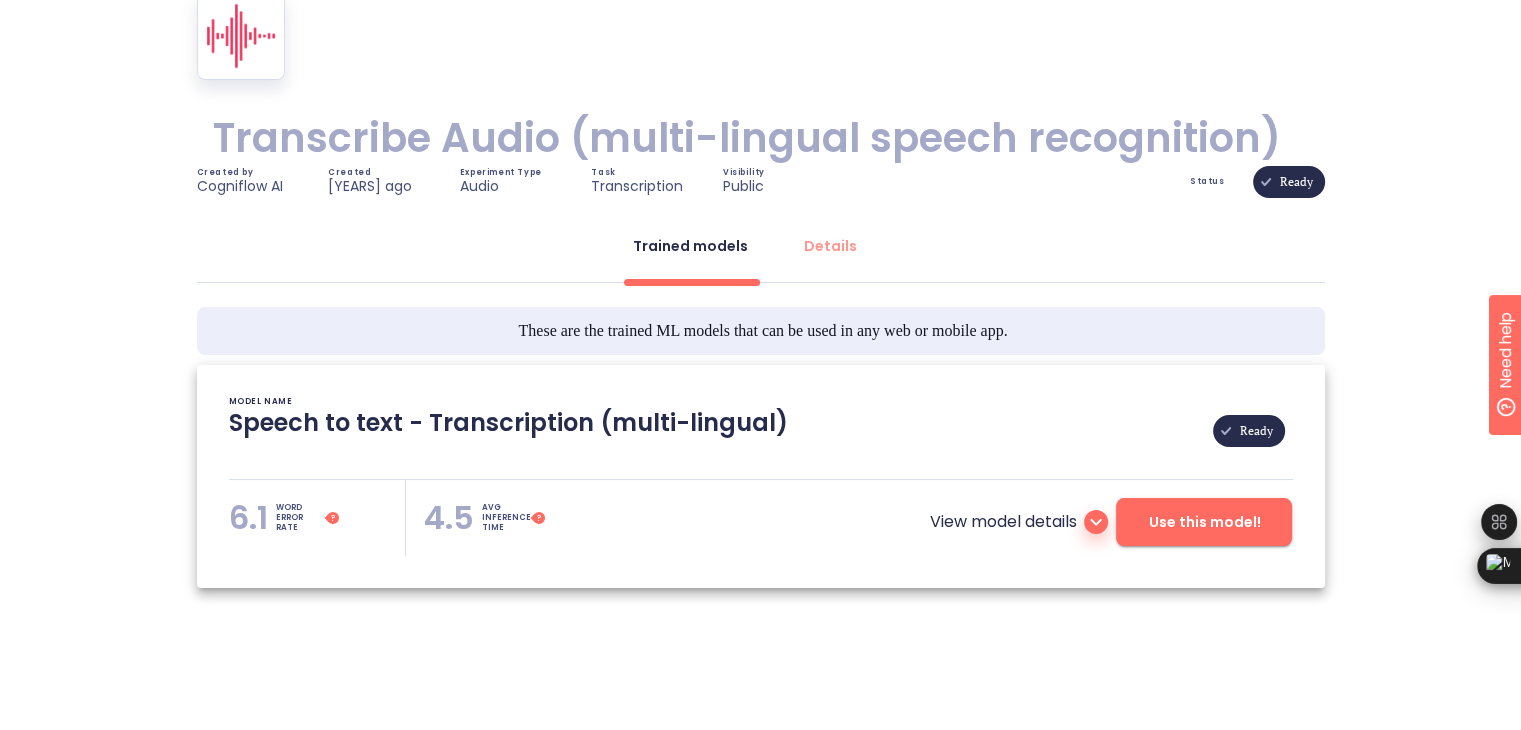 scroll, scrollTop: 0, scrollLeft: 0, axis: both 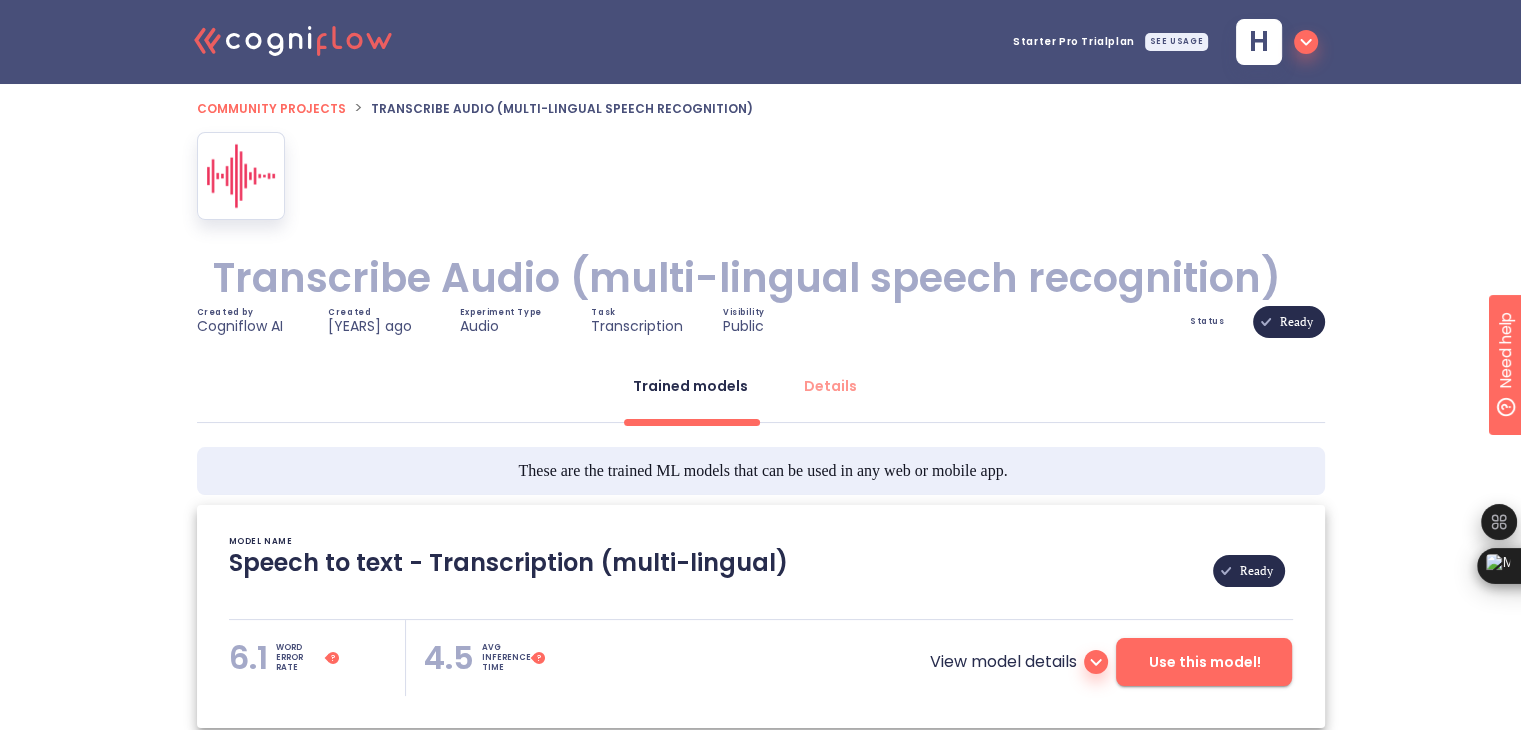 click on "h" at bounding box center [1259, 42] 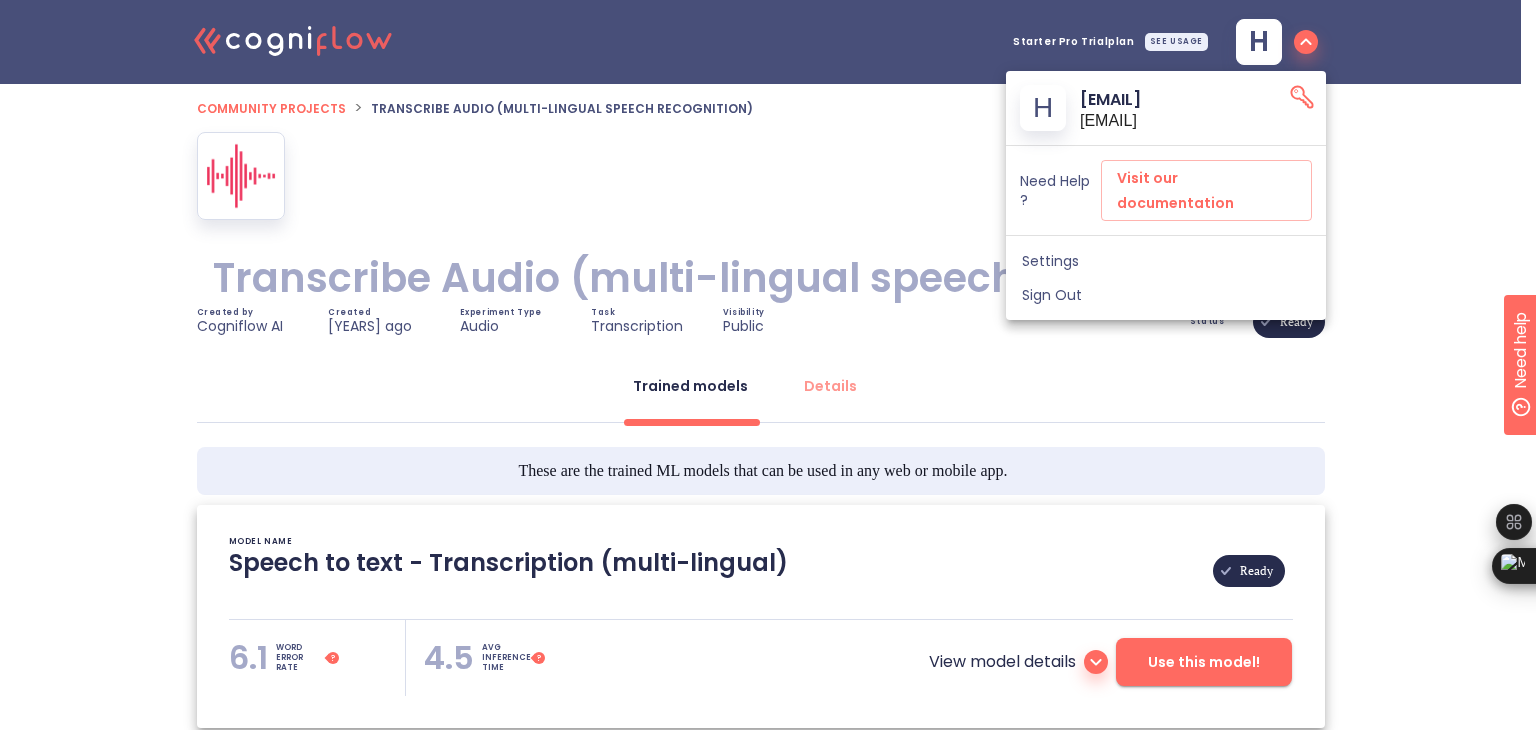click on "Settings" at bounding box center [1166, 261] 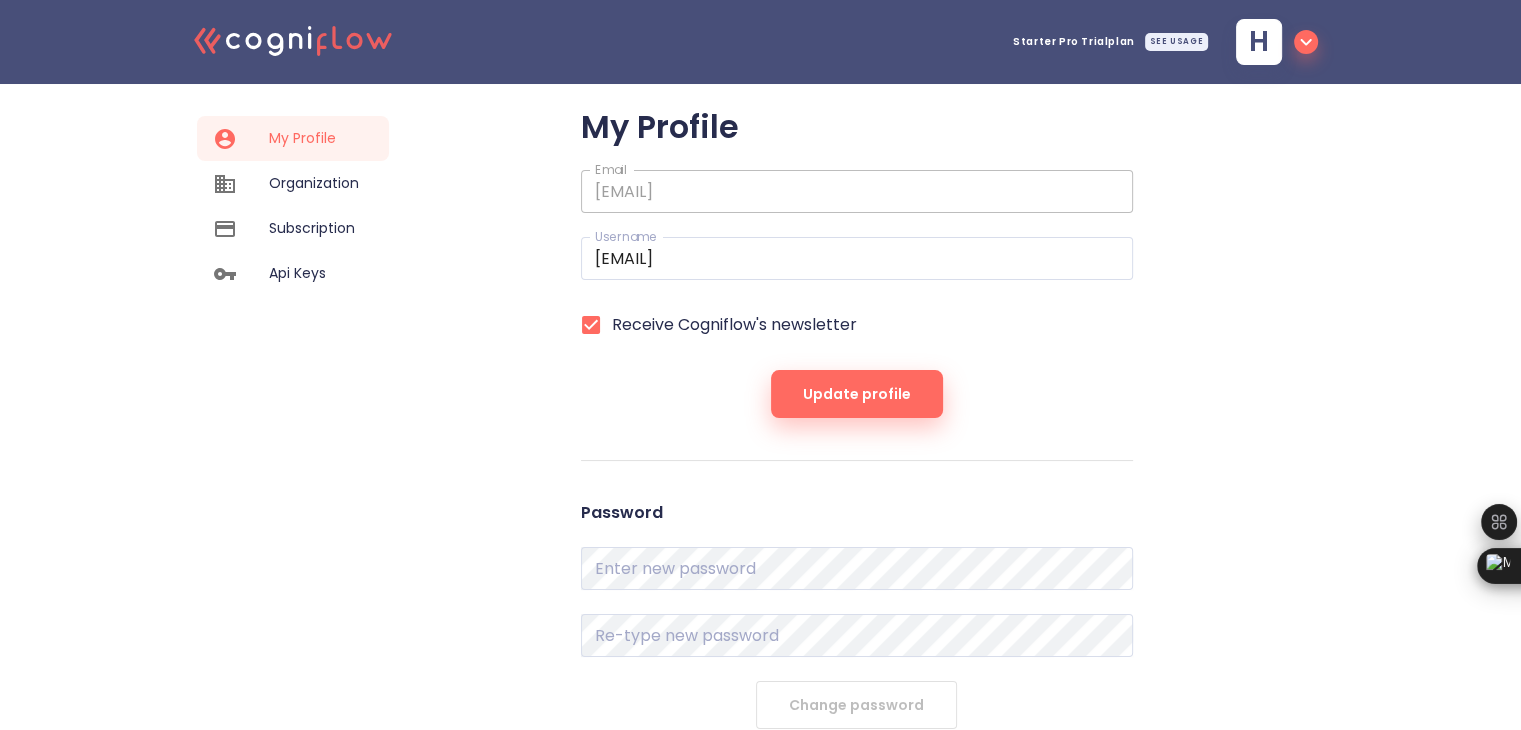 scroll, scrollTop: 8, scrollLeft: 0, axis: vertical 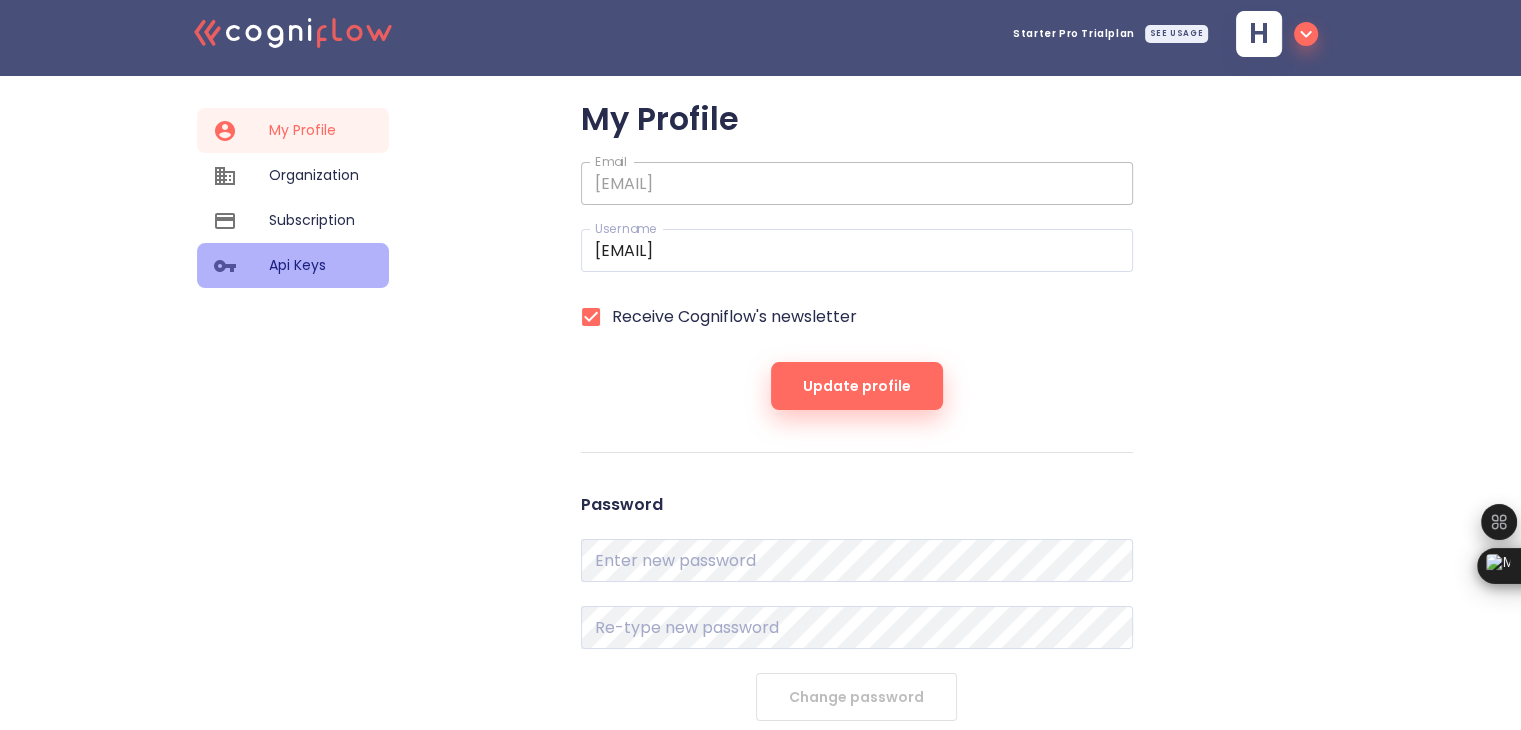 click on "Api Keys" at bounding box center [314, 265] 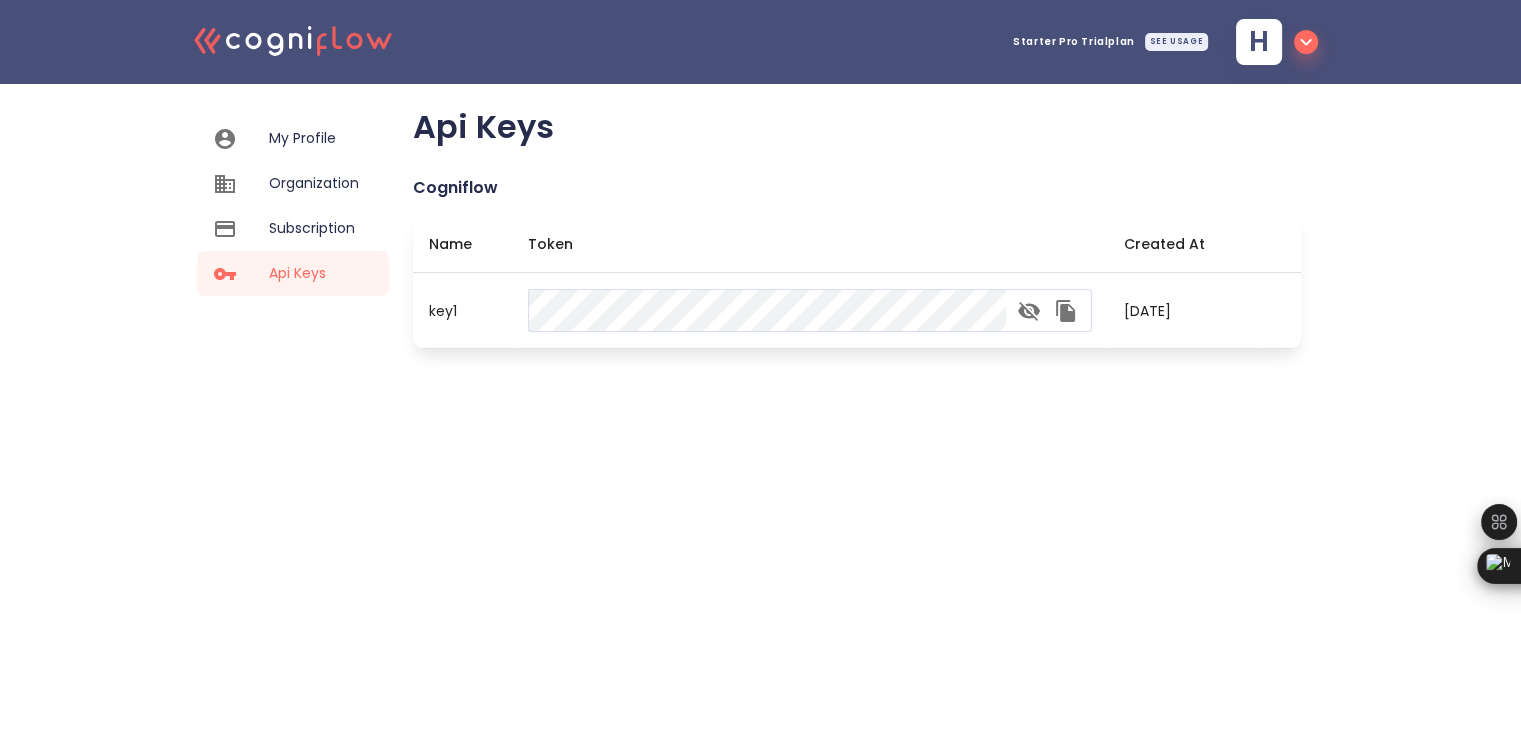 scroll, scrollTop: 0, scrollLeft: 0, axis: both 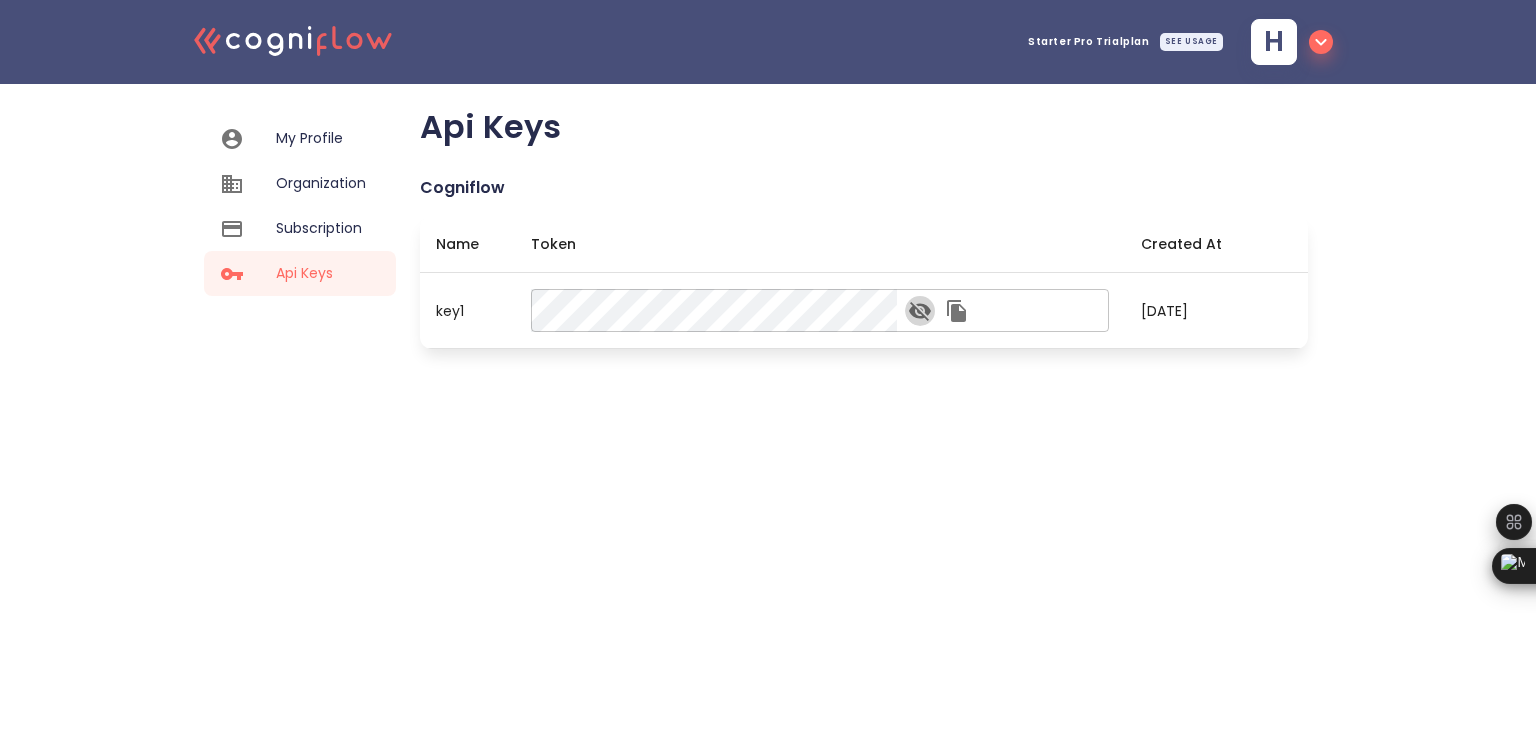 click 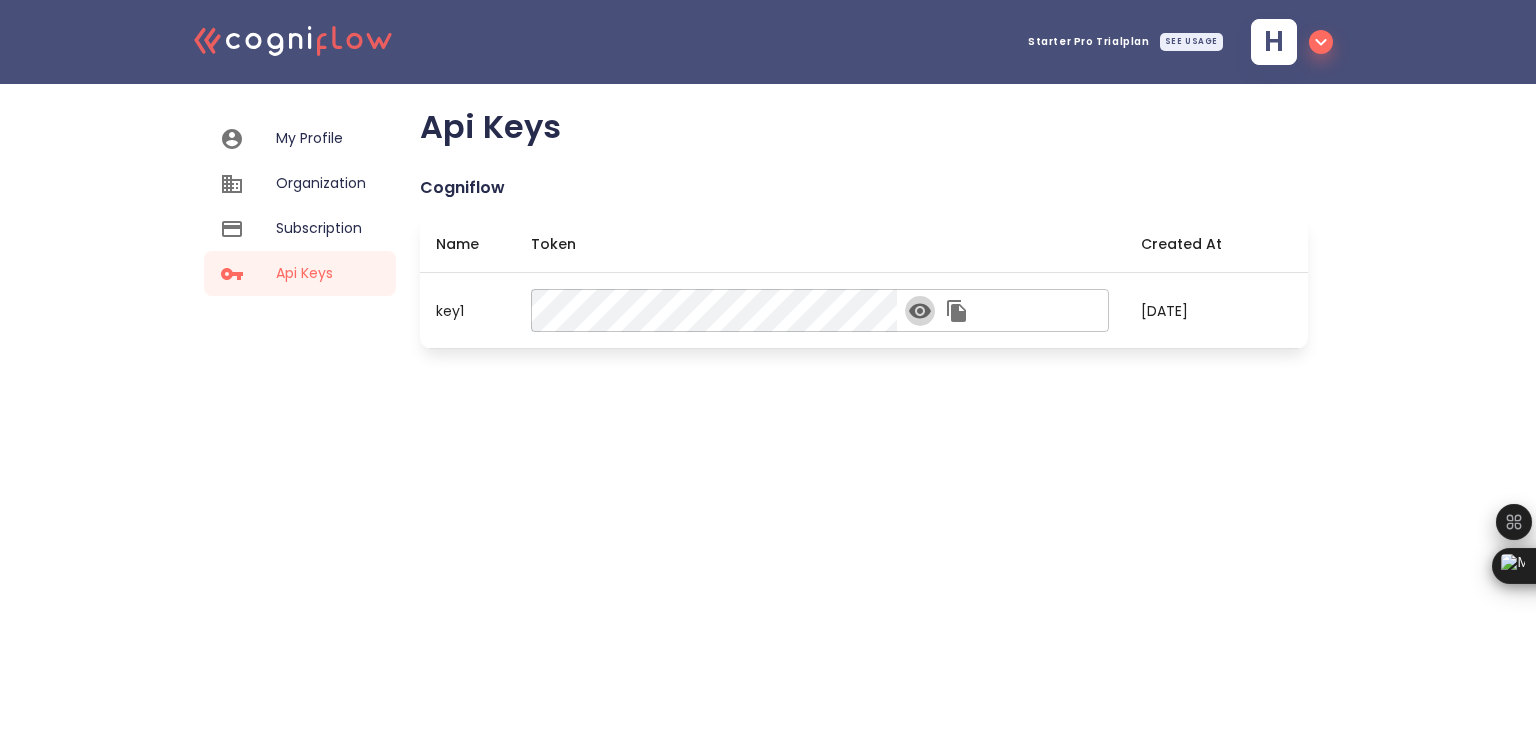 click 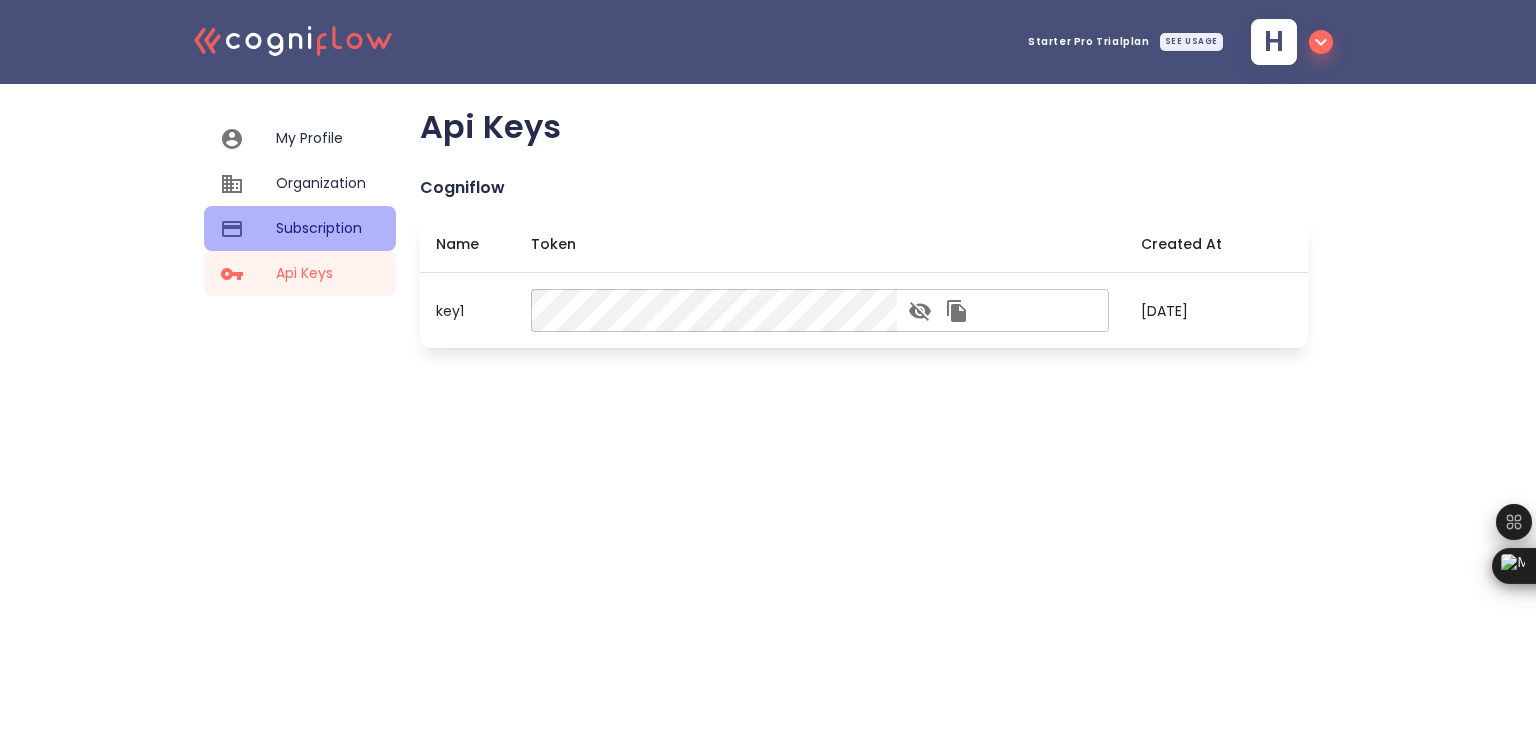 click on "Subscription" at bounding box center [321, 228] 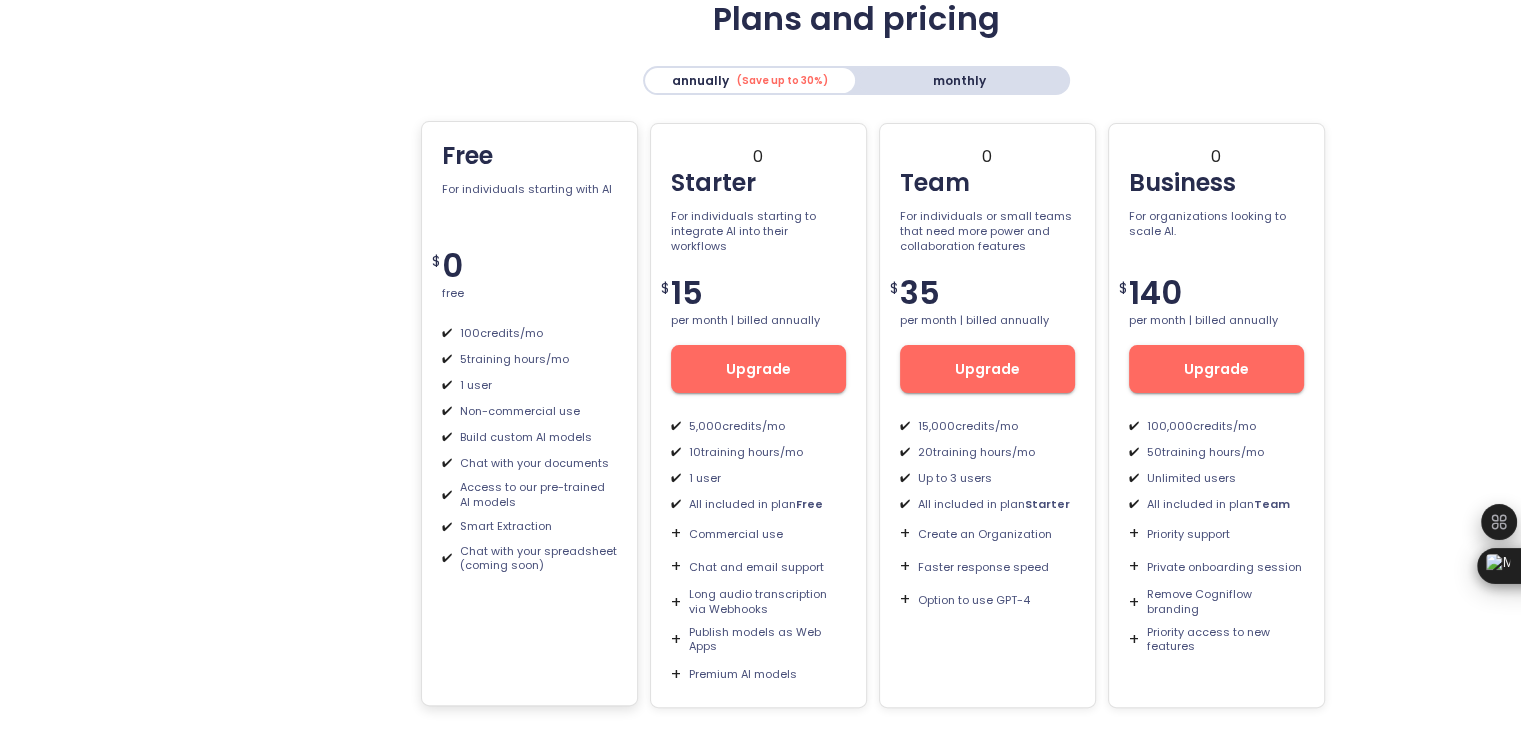 scroll, scrollTop: 380, scrollLeft: 0, axis: vertical 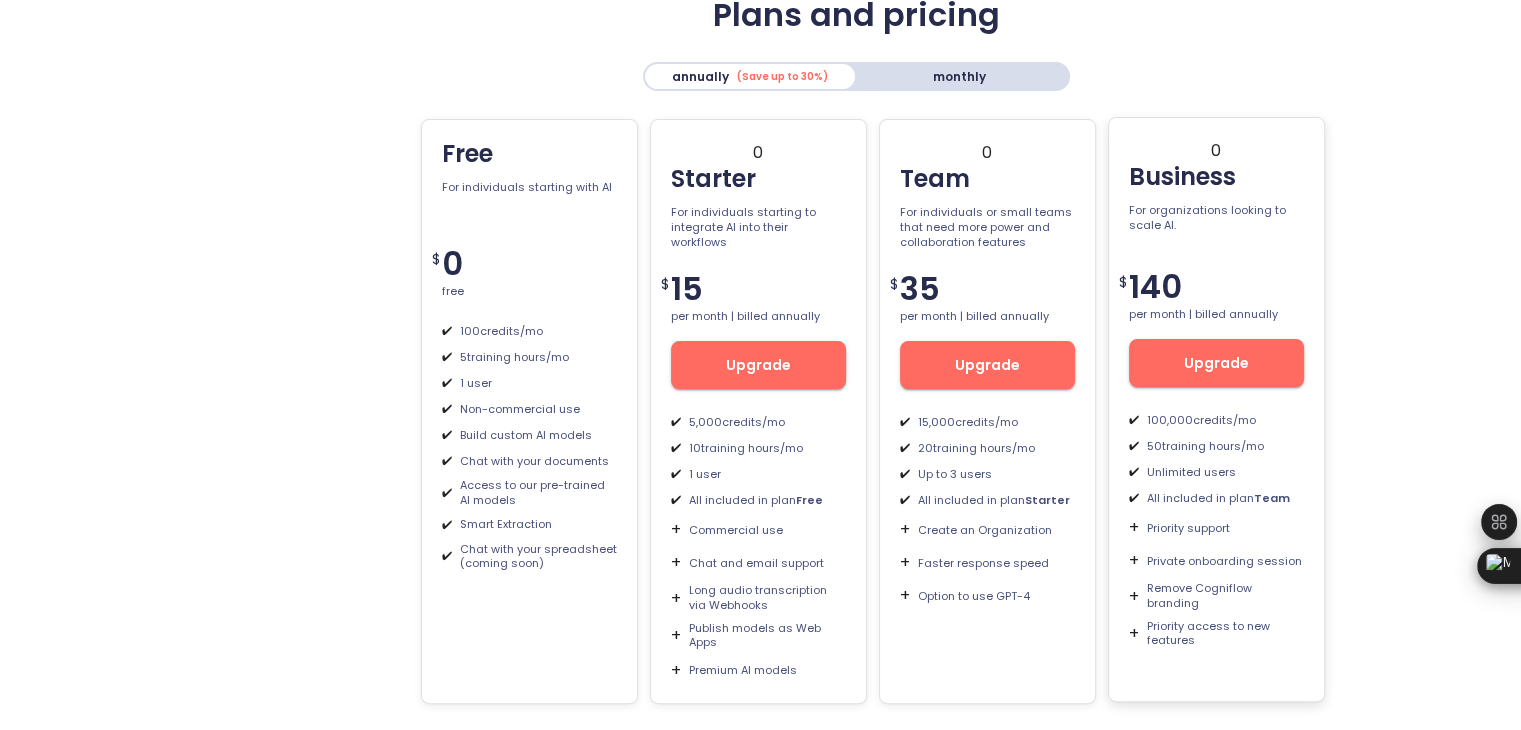 click on "0 Business For organizations looking to scale AI. $ 140 per month | billed annually Upgrade ✔ 100,000 credits/mo ✔ 50 training hours/mo ✔ Unlimited users ✔ All included in plan Team + Priority support + Private onboarding session + Remove Cogniflow branding + Priority access to new features" at bounding box center (1216, 409) 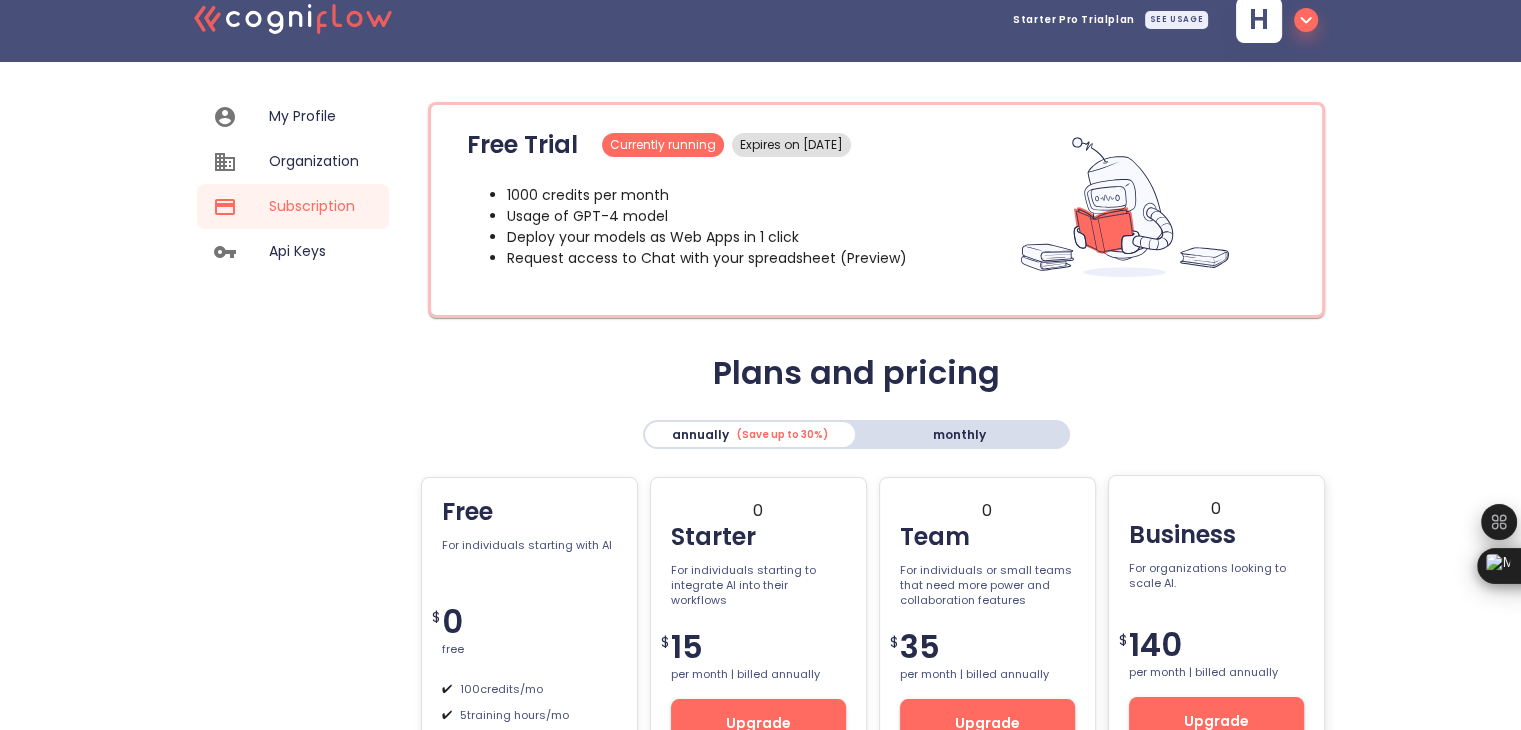 scroll, scrollTop: 0, scrollLeft: 0, axis: both 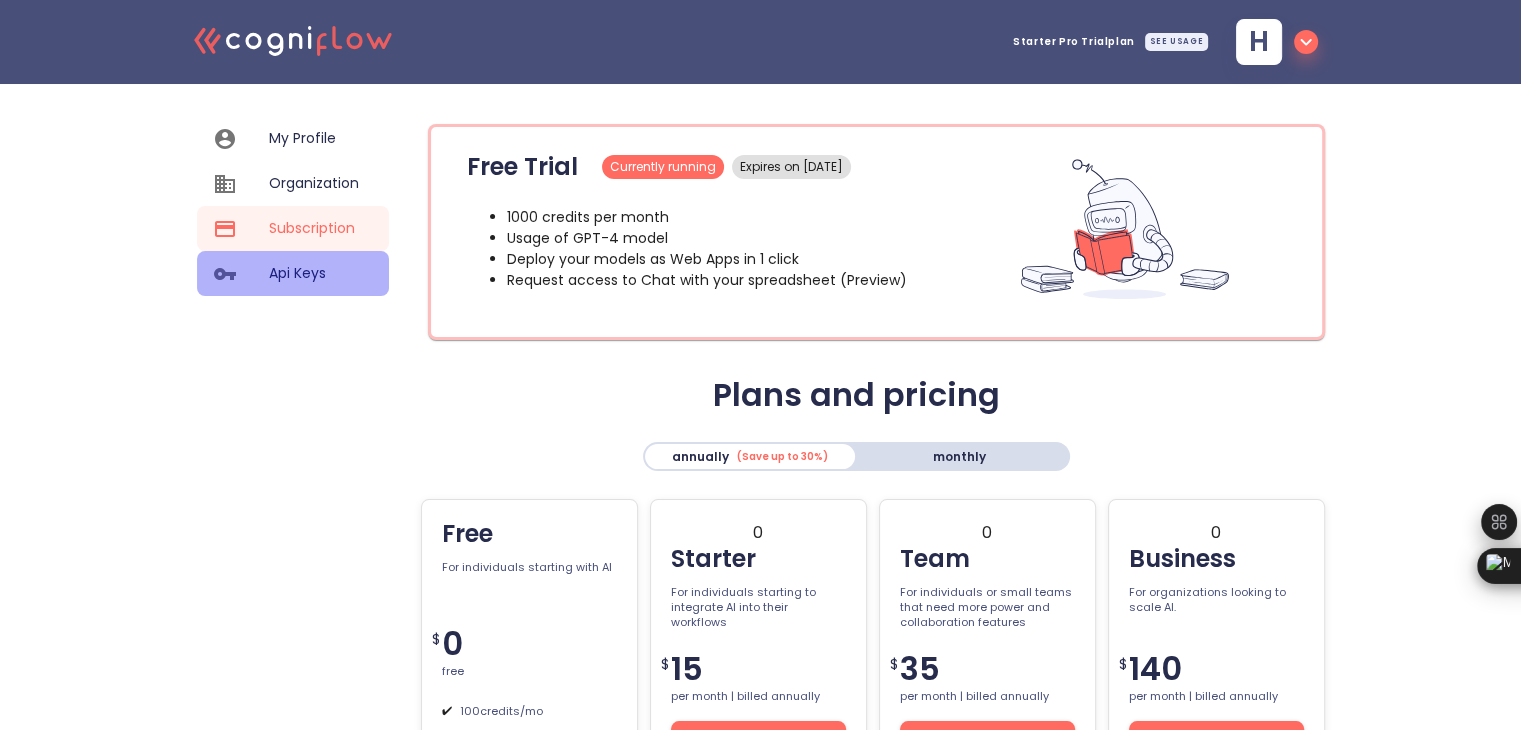 click on "Api Keys" at bounding box center (293, 273) 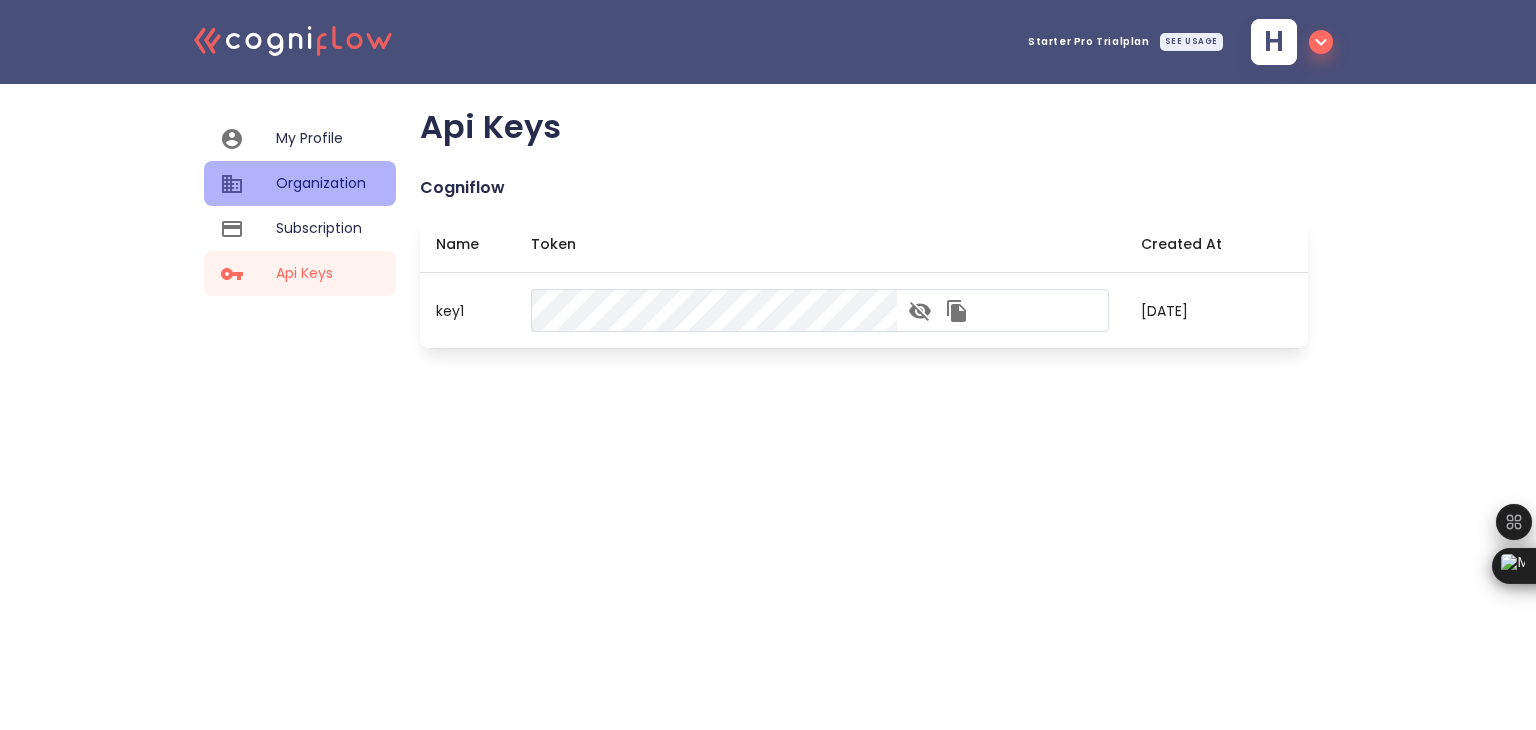 click on "Organization" at bounding box center [321, 183] 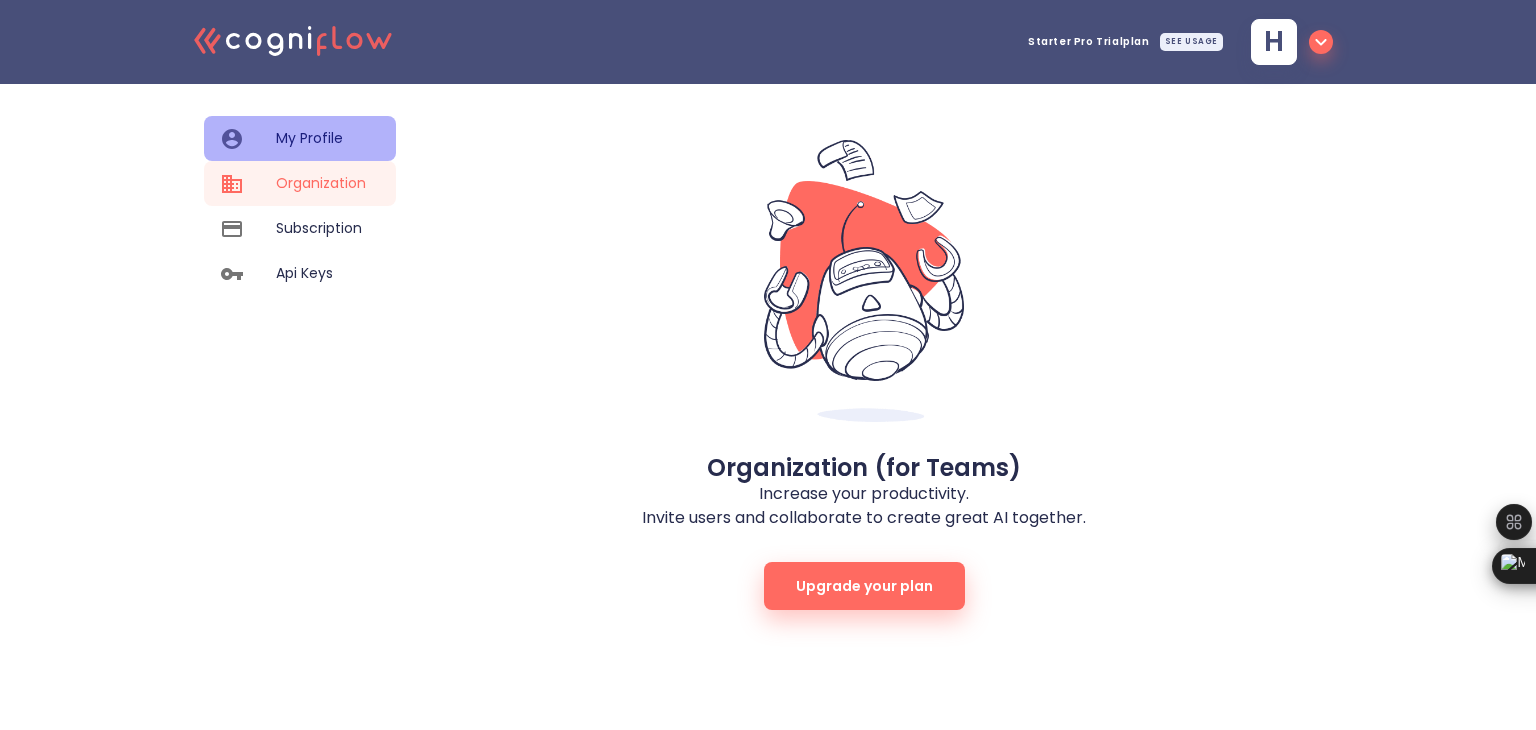 click on "My Profile" at bounding box center (300, 138) 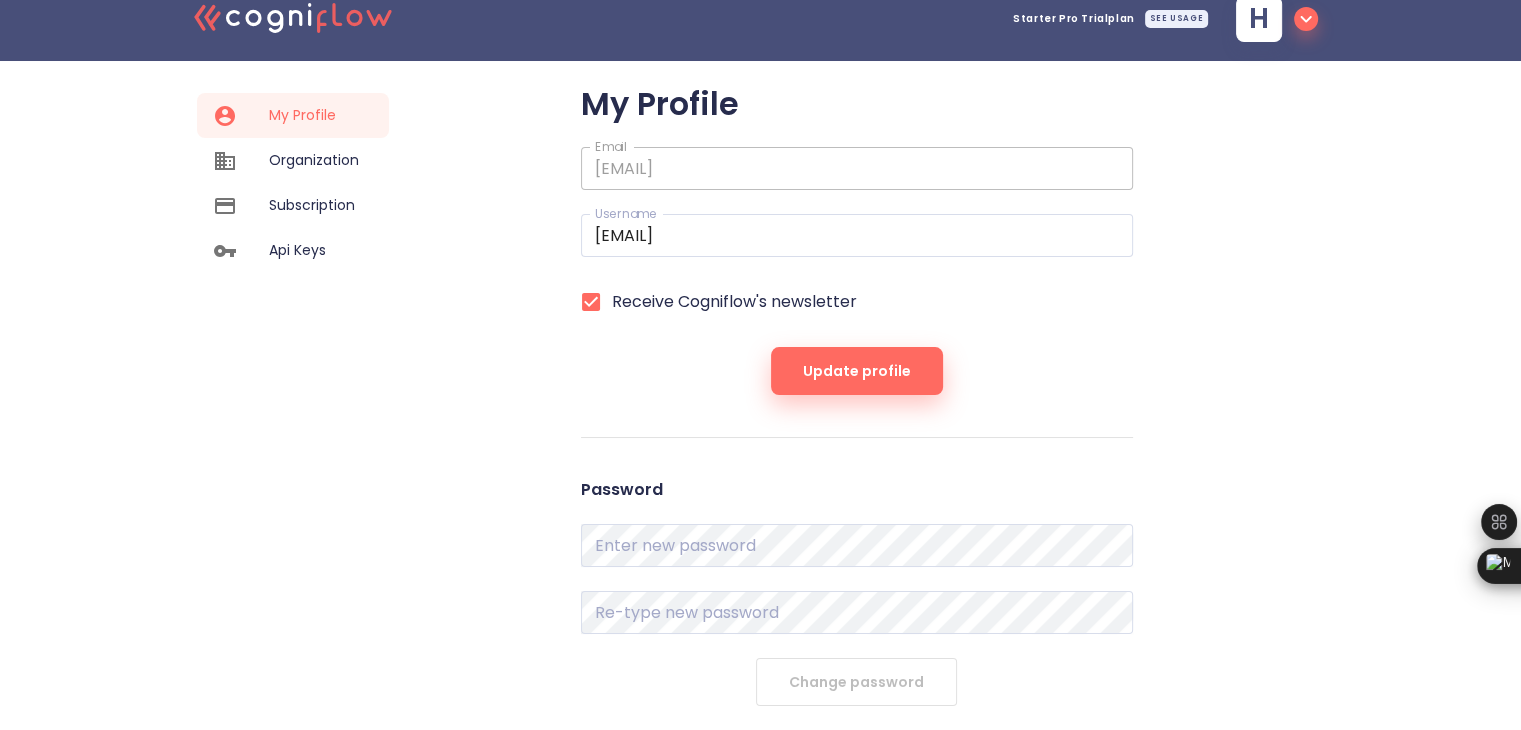 scroll, scrollTop: 0, scrollLeft: 0, axis: both 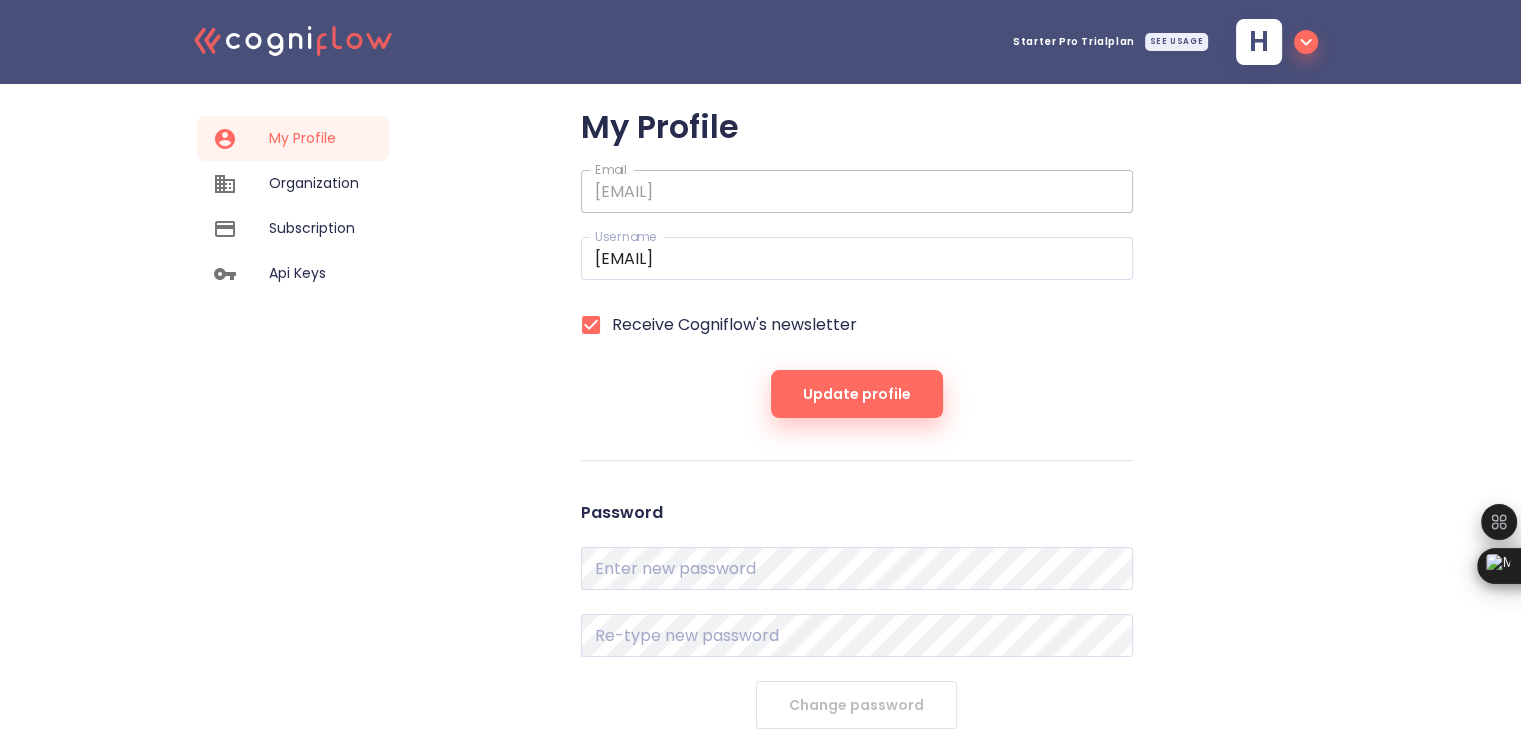 click 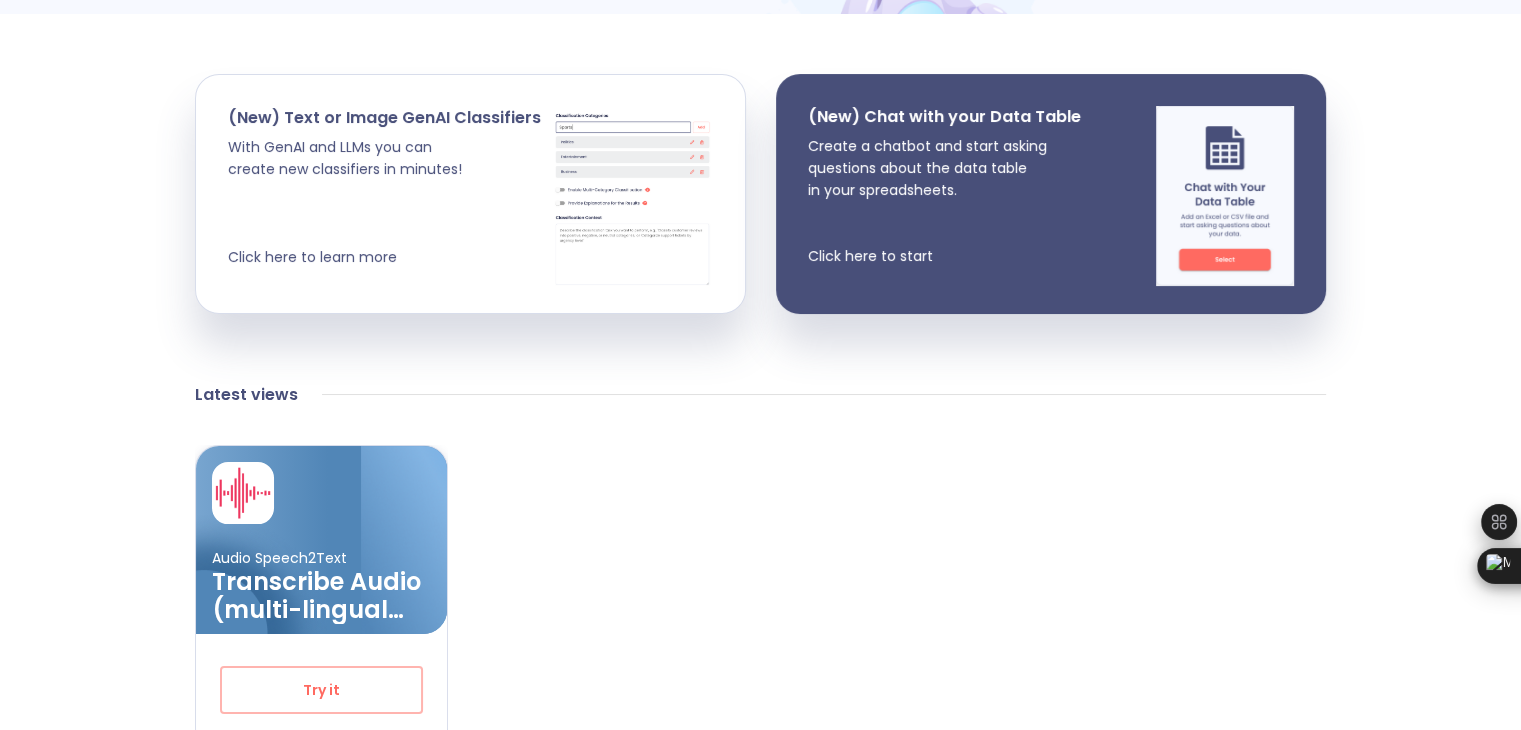 scroll, scrollTop: 0, scrollLeft: 0, axis: both 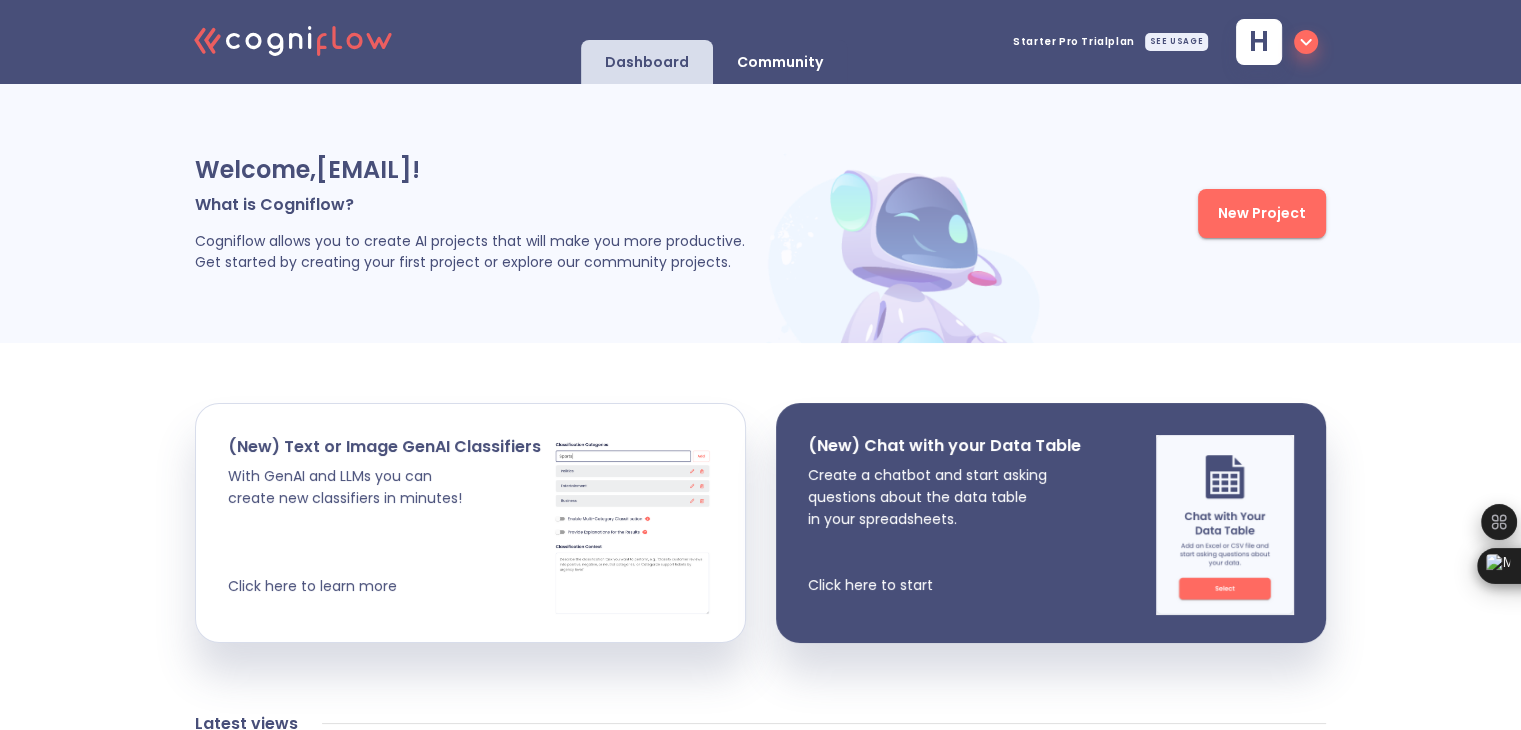 click on "Community" at bounding box center [780, 62] 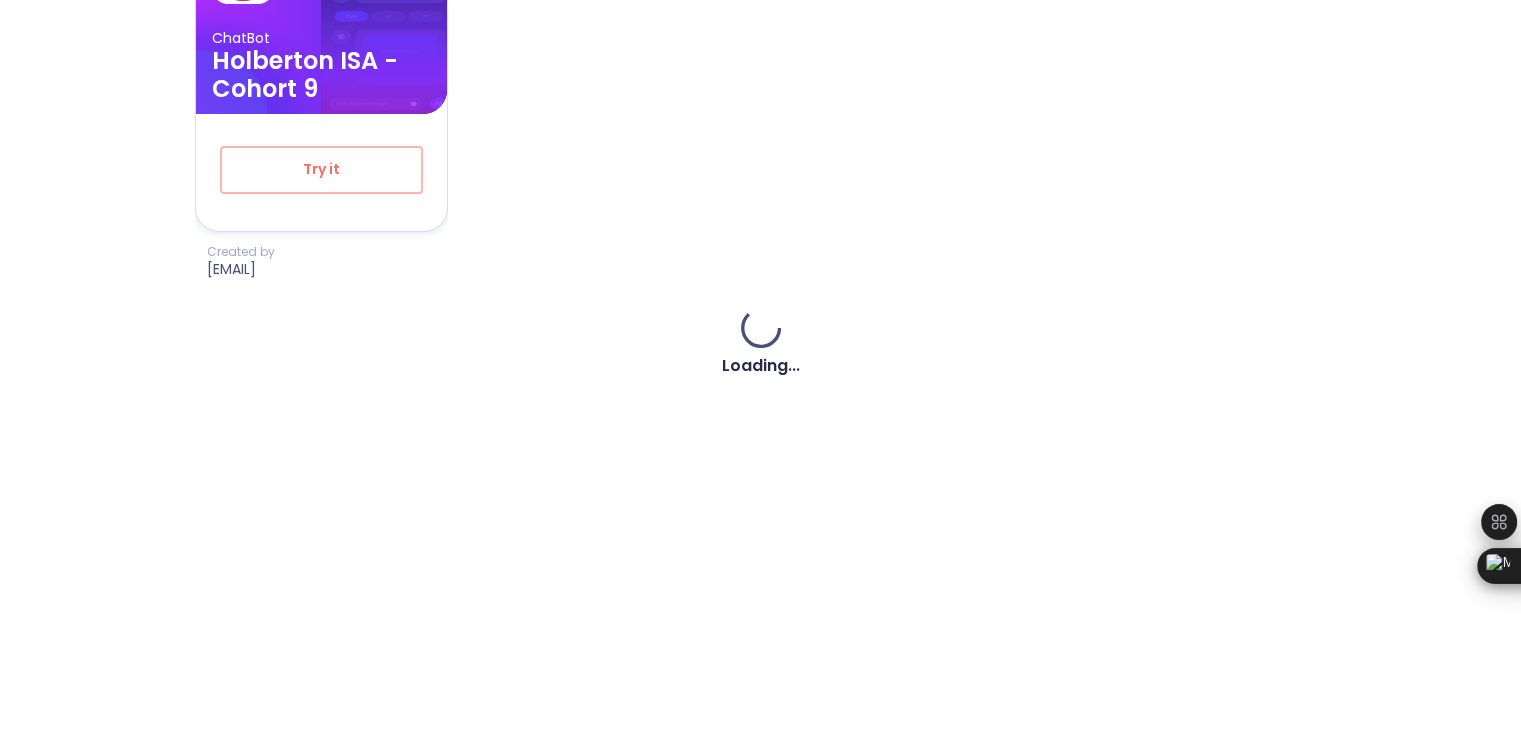 scroll, scrollTop: 7212, scrollLeft: 0, axis: vertical 